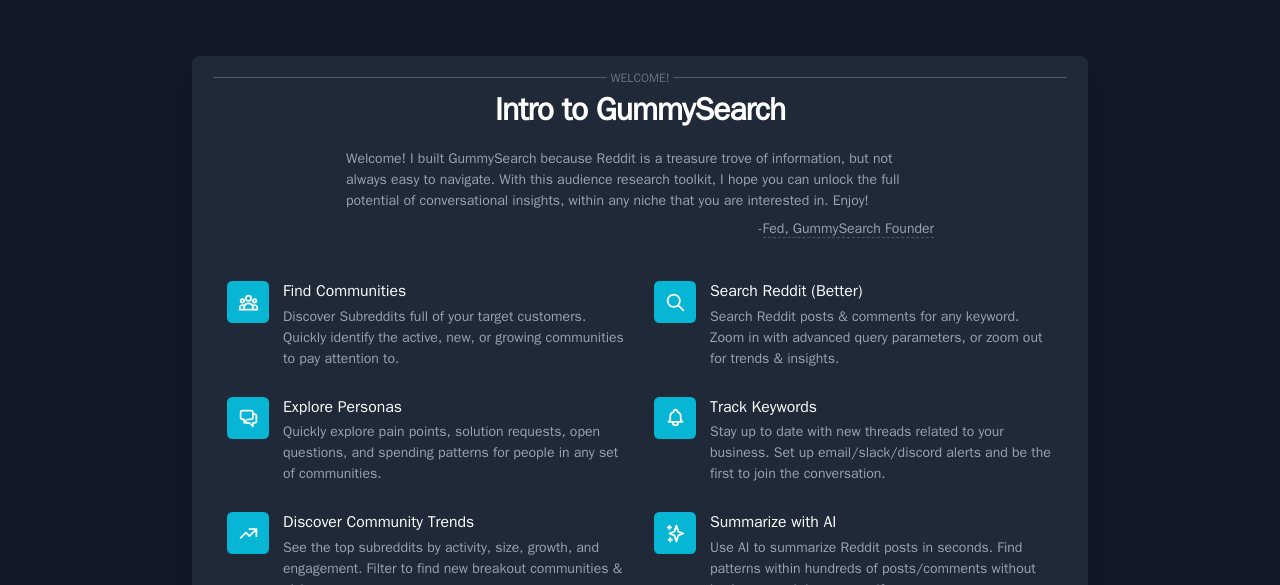scroll, scrollTop: 0, scrollLeft: 0, axis: both 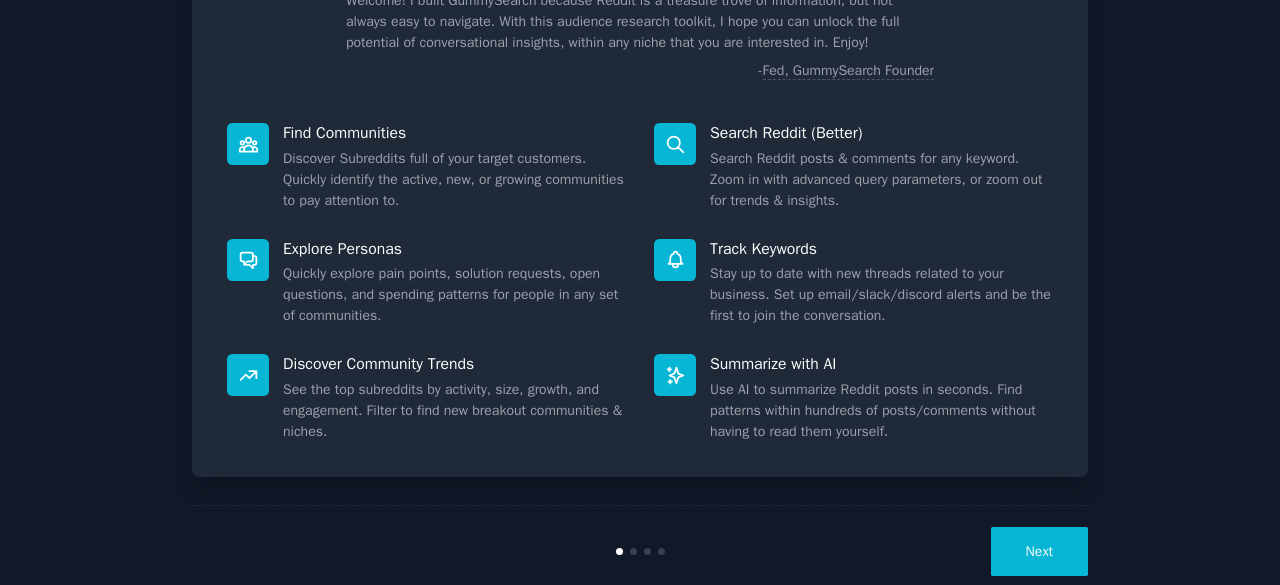 click on "Next" at bounding box center (1039, 551) 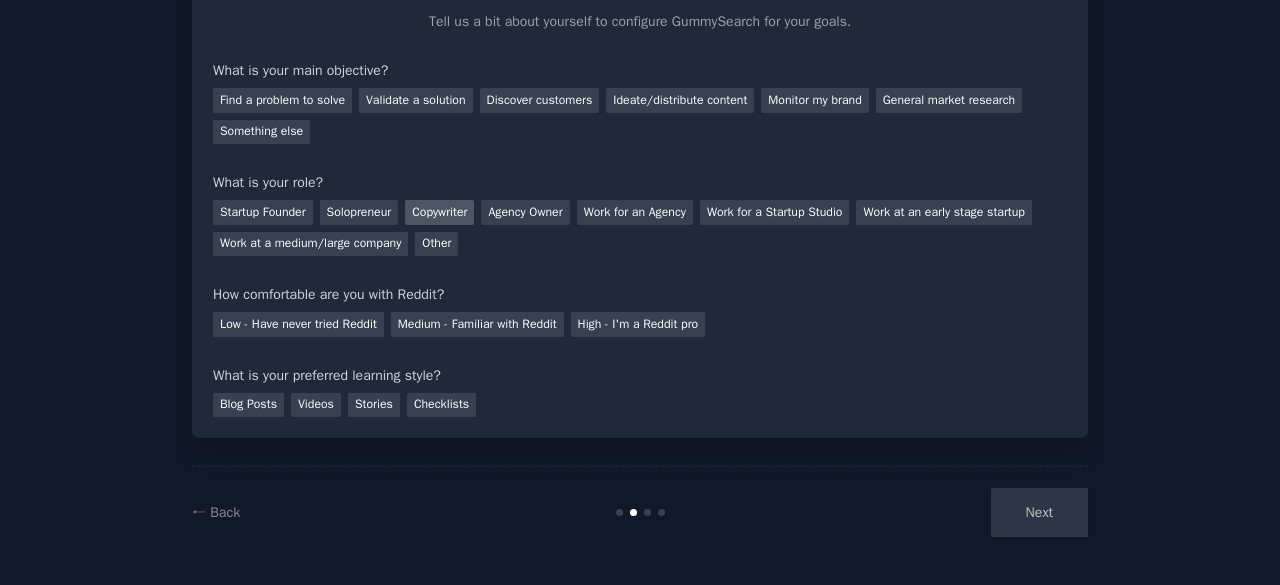 click on "Copywriter" at bounding box center (439, 212) 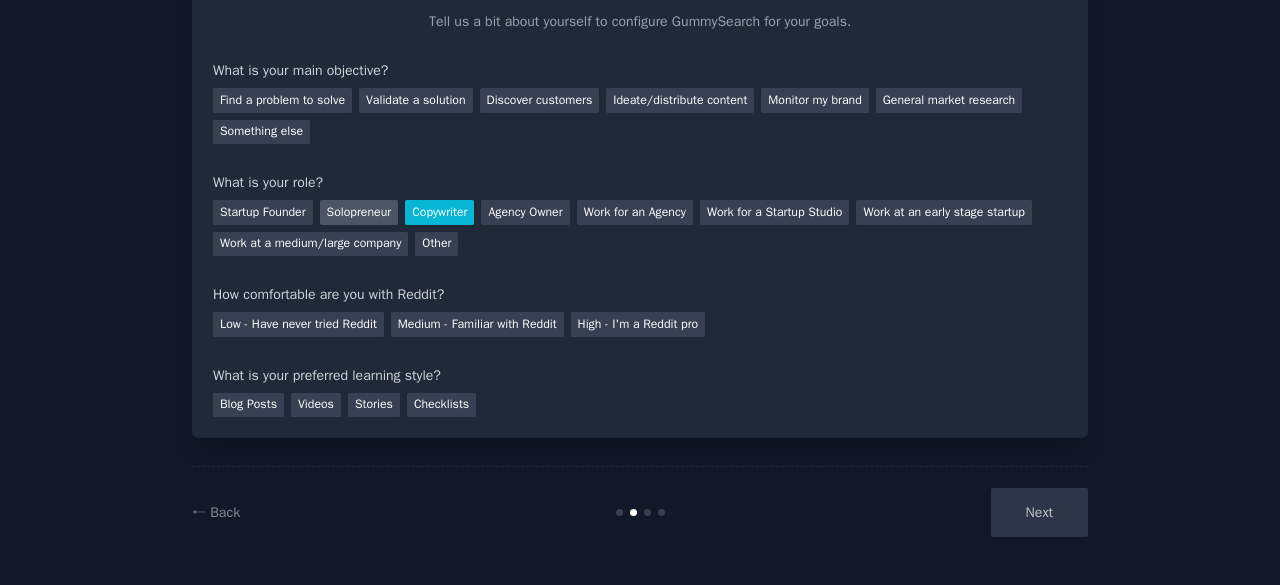 click on "Solopreneur" at bounding box center (359, 212) 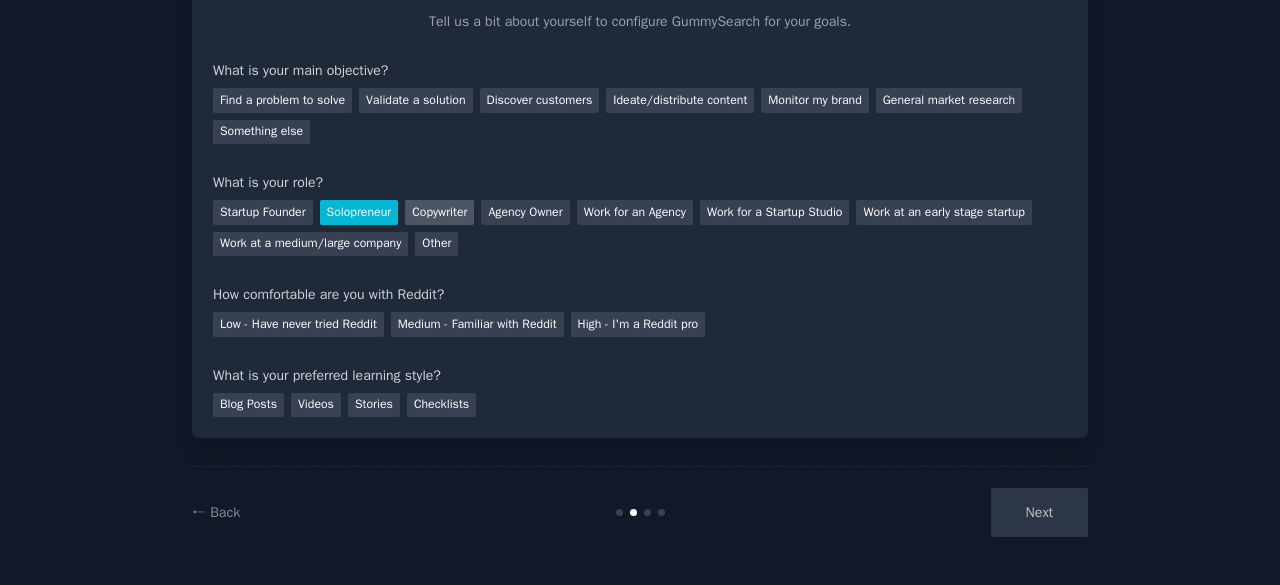 click on "Copywriter" at bounding box center [439, 212] 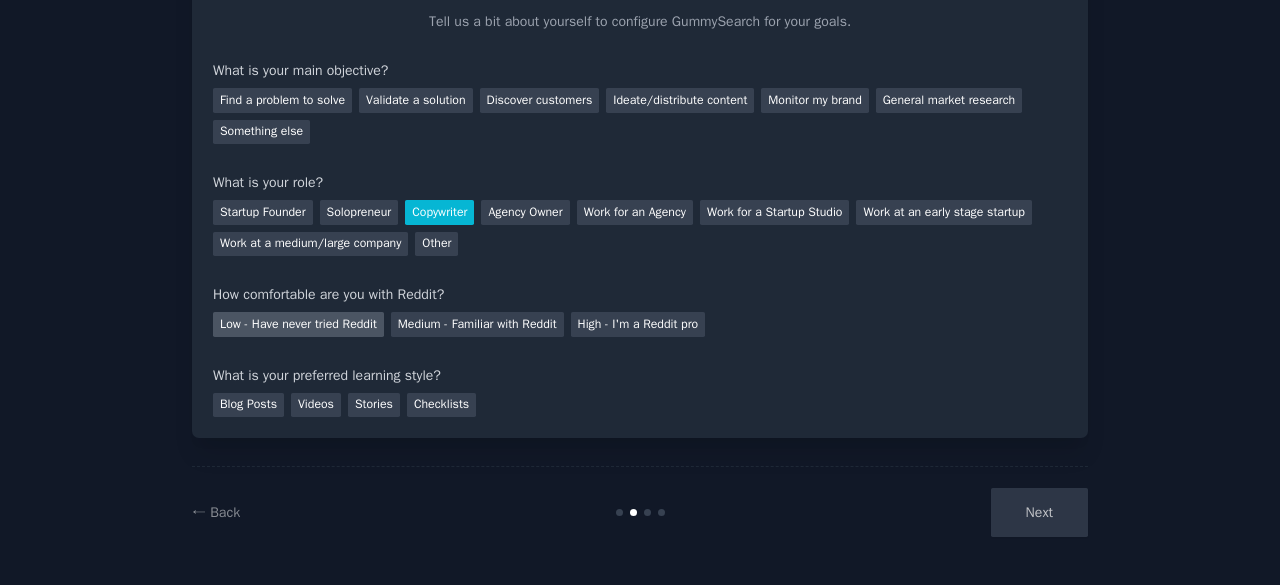 click on "Low - Have never tried Reddit" at bounding box center (298, 324) 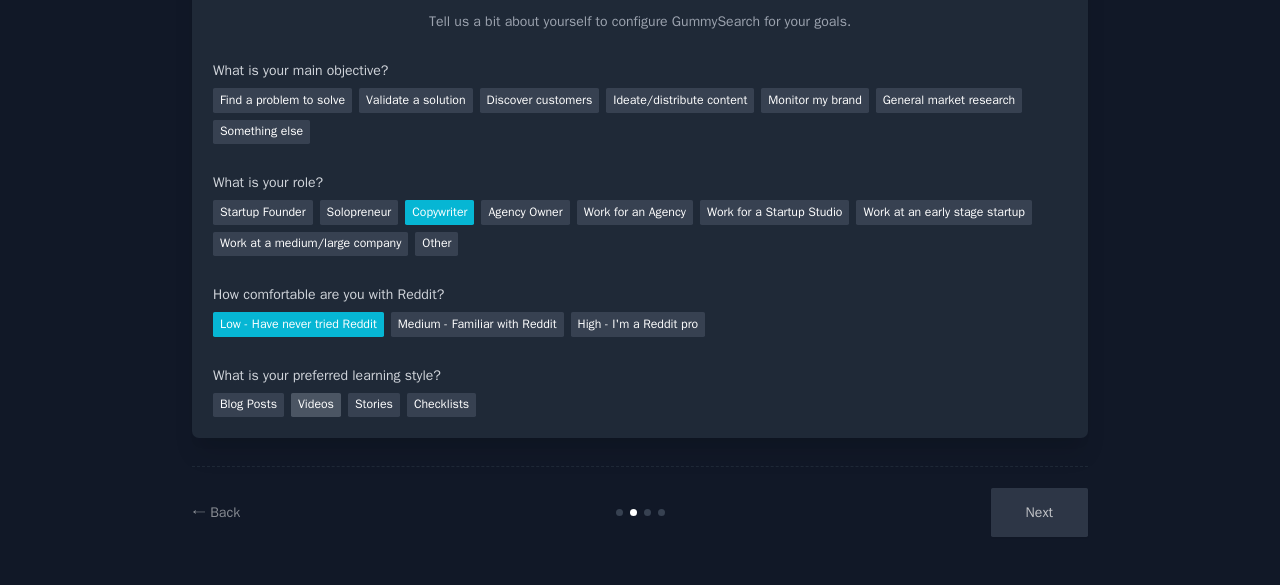 click on "Videos" at bounding box center (316, 405) 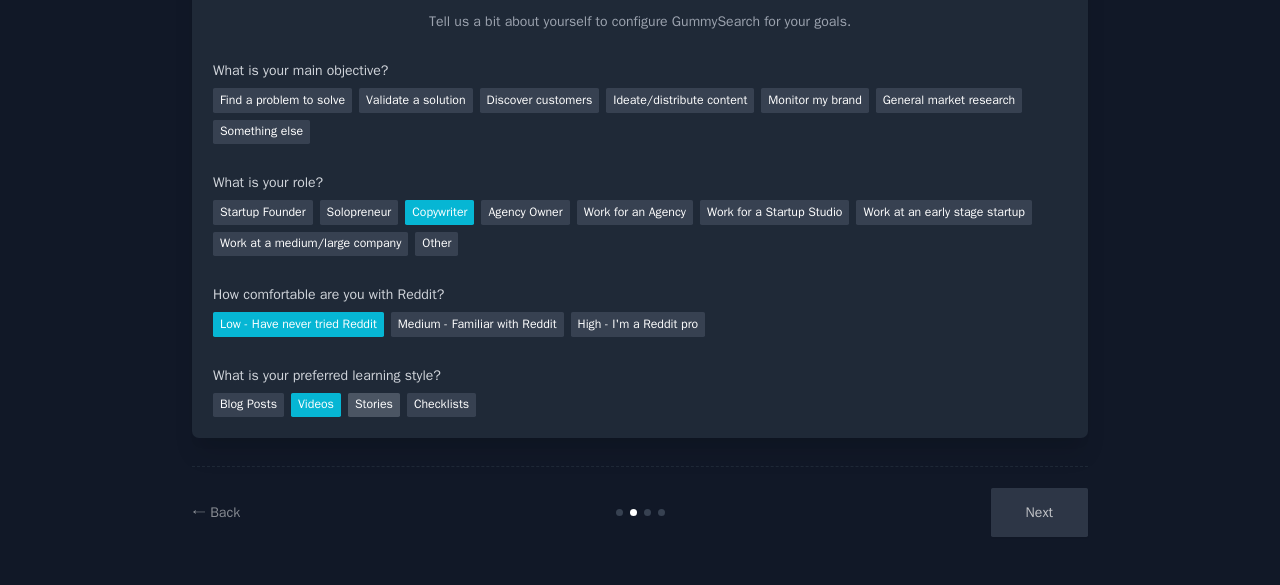 click on "Stories" at bounding box center [374, 405] 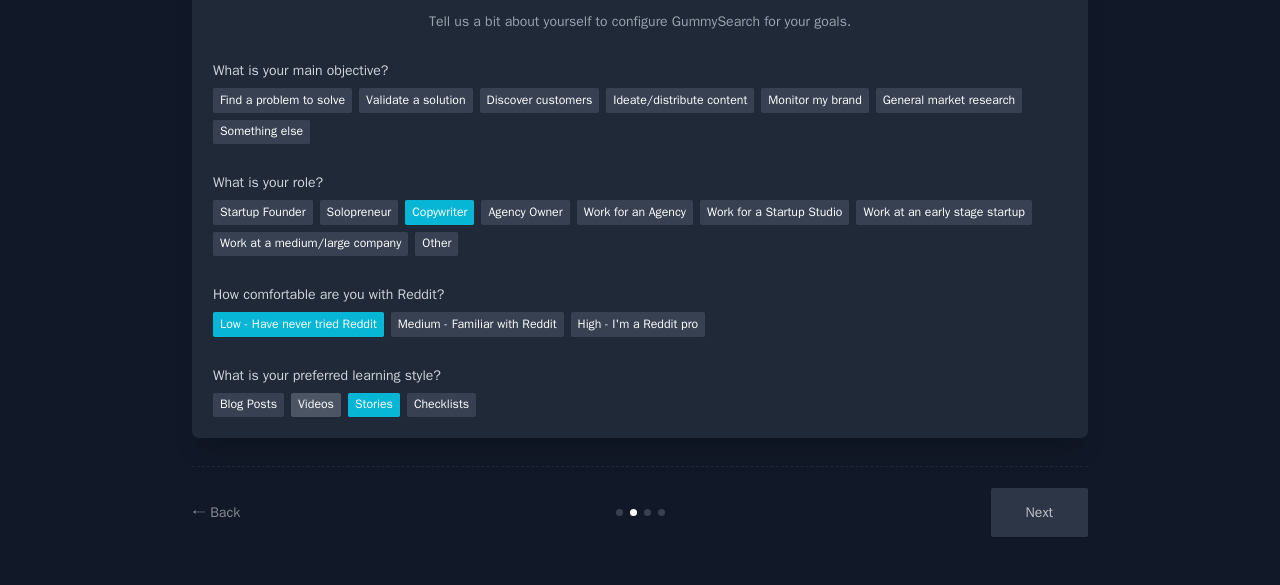 click on "Videos" at bounding box center [316, 405] 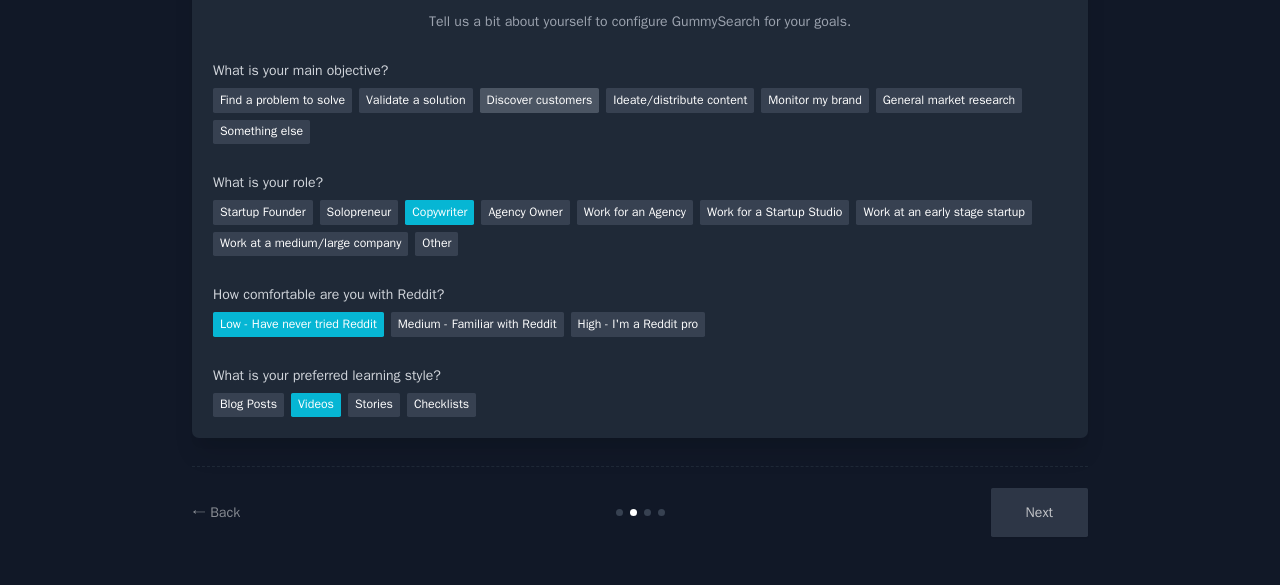 click on "Discover customers" at bounding box center (540, 100) 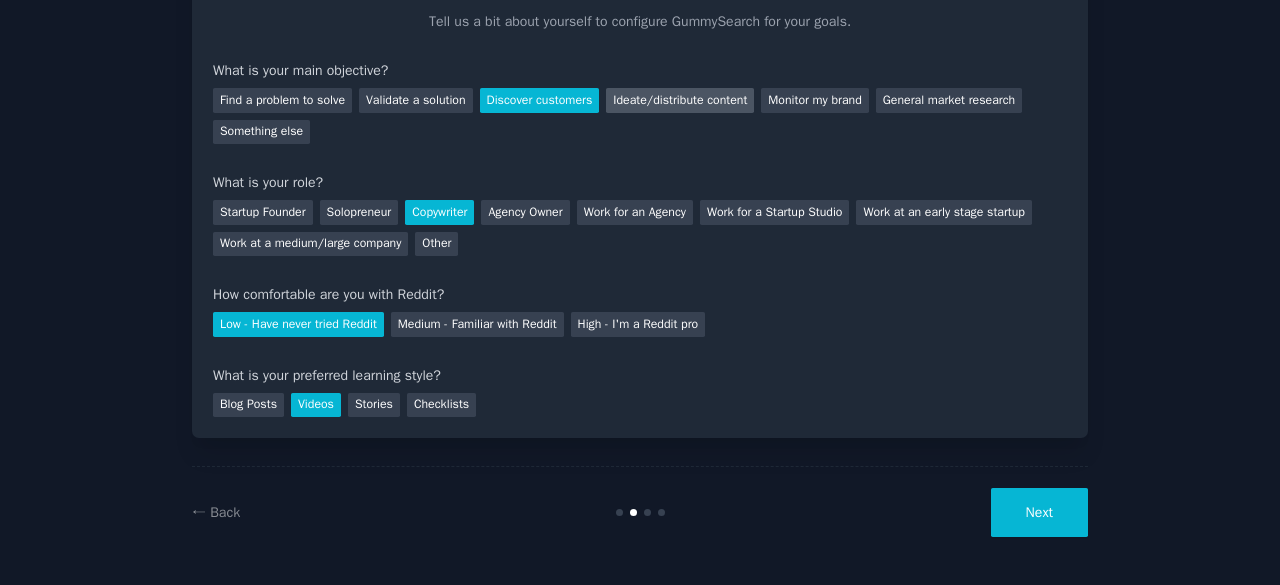 click on "Ideate/distribute content" at bounding box center [680, 100] 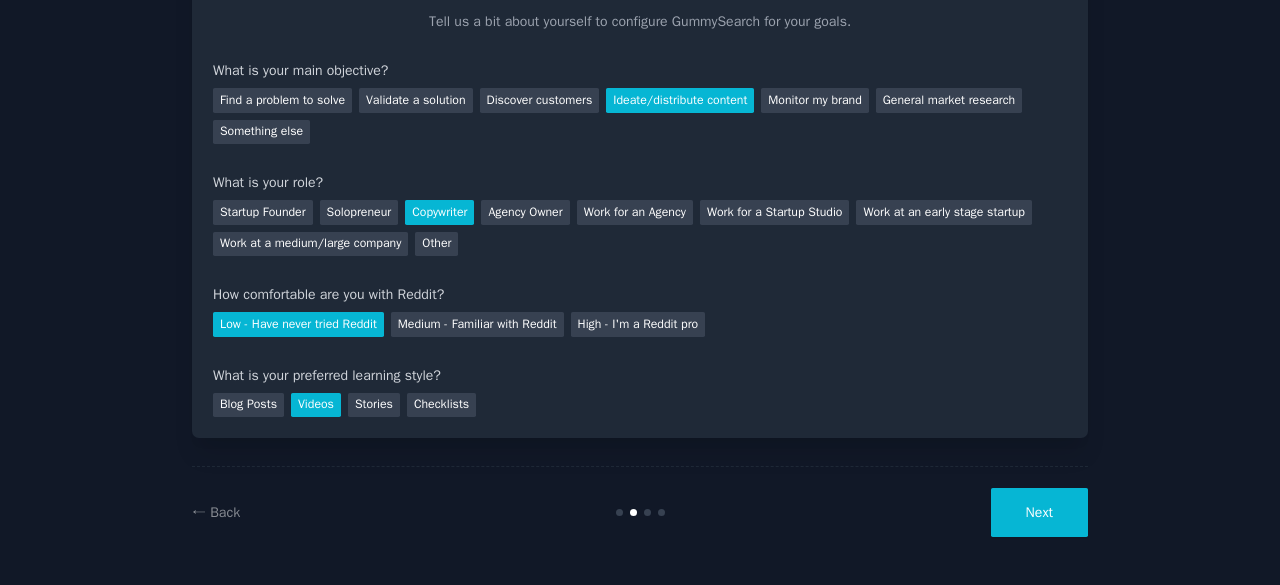 click on "Next" at bounding box center (1039, 512) 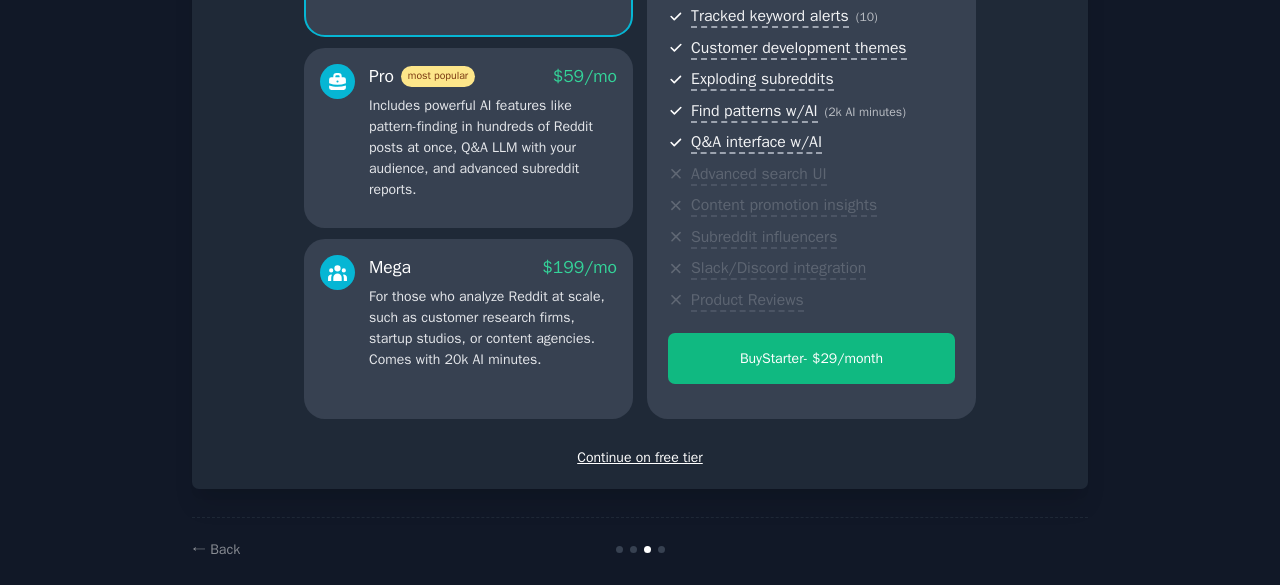 scroll, scrollTop: 342, scrollLeft: 0, axis: vertical 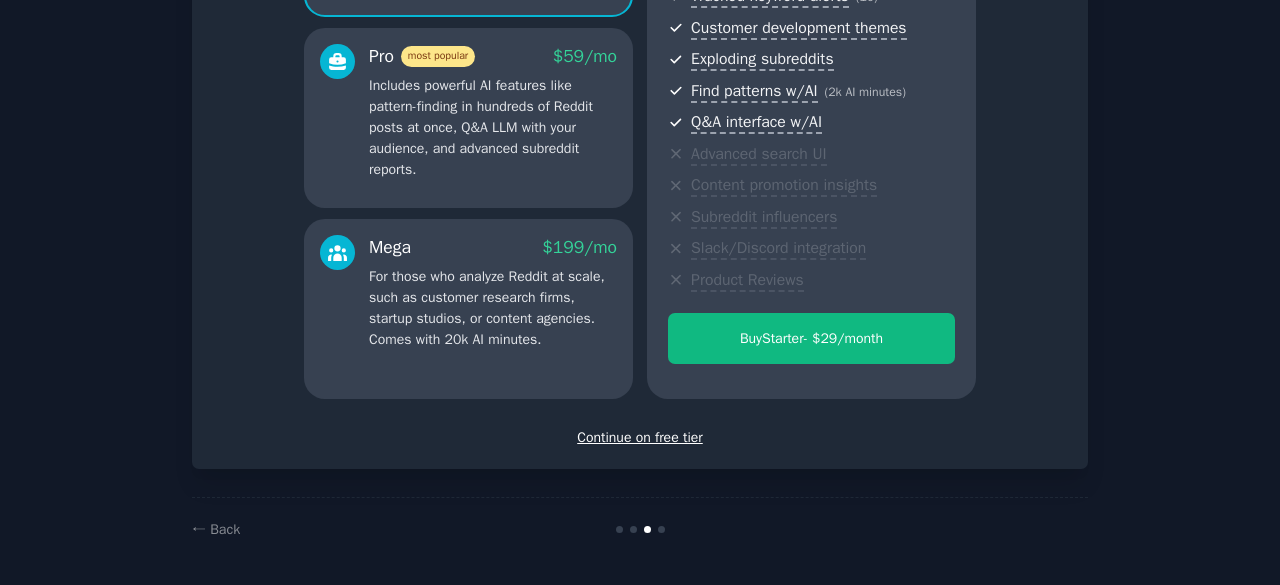 click on "Continue on free tier" at bounding box center (640, 437) 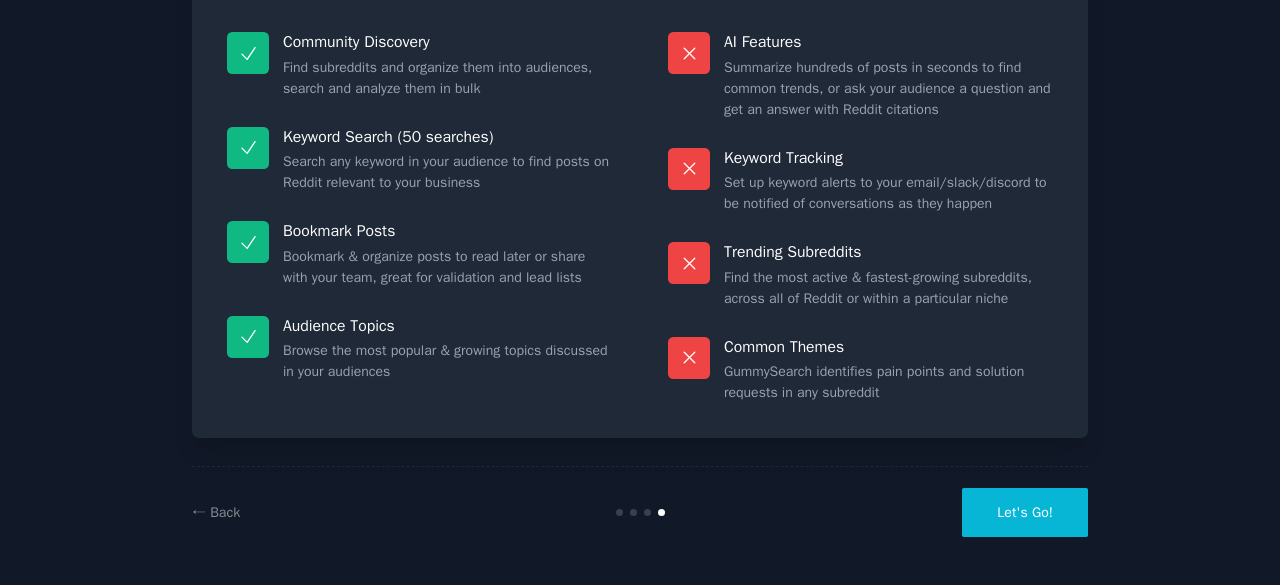 click on "Let's Go!" at bounding box center (1025, 512) 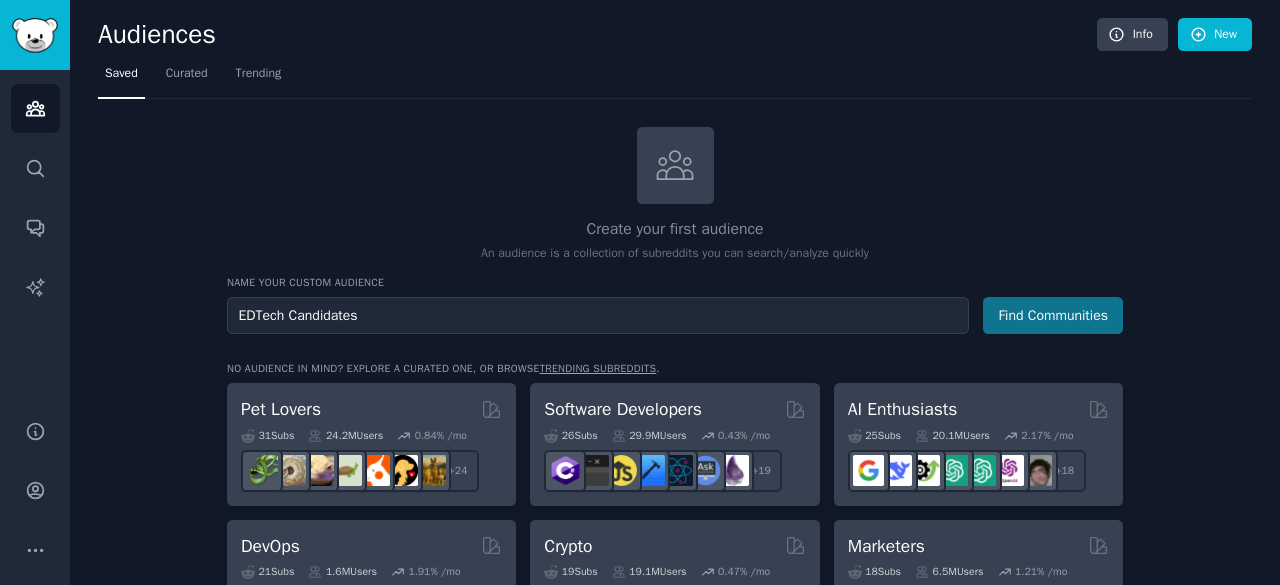 type on "EDTech Candidates" 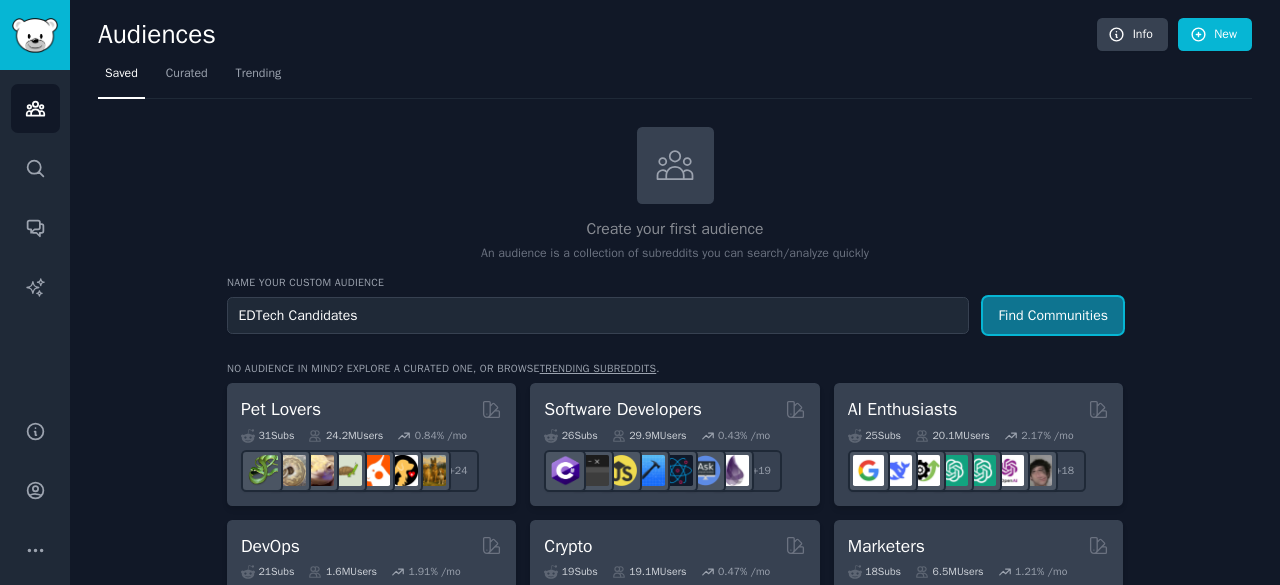 click on "Find Communities" at bounding box center (1053, 315) 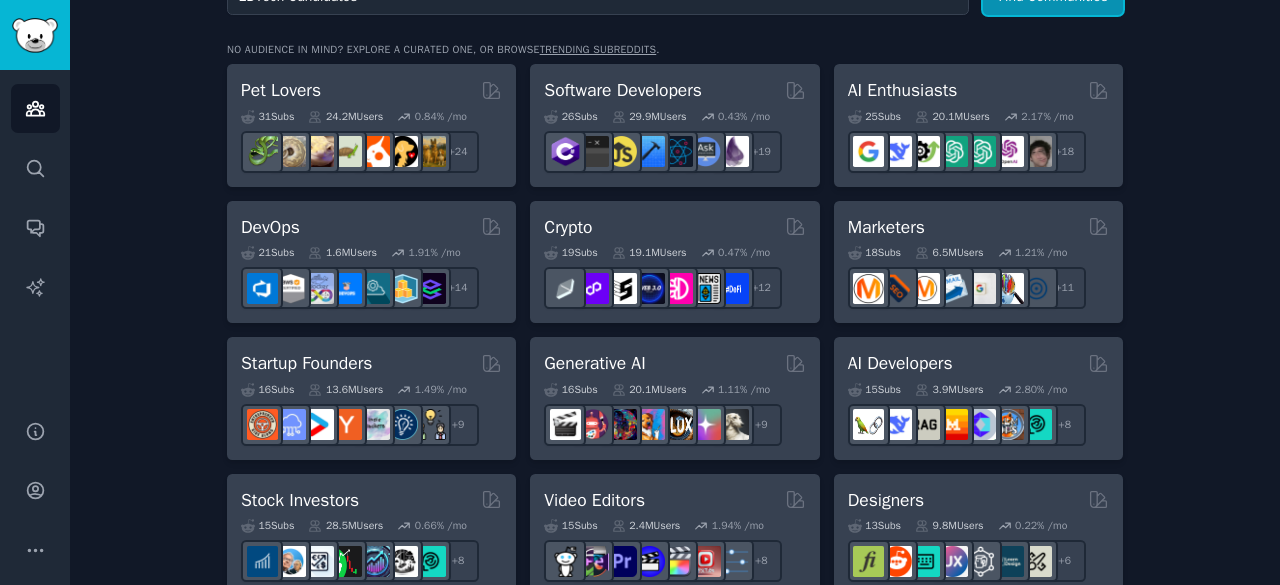 scroll, scrollTop: 320, scrollLeft: 0, axis: vertical 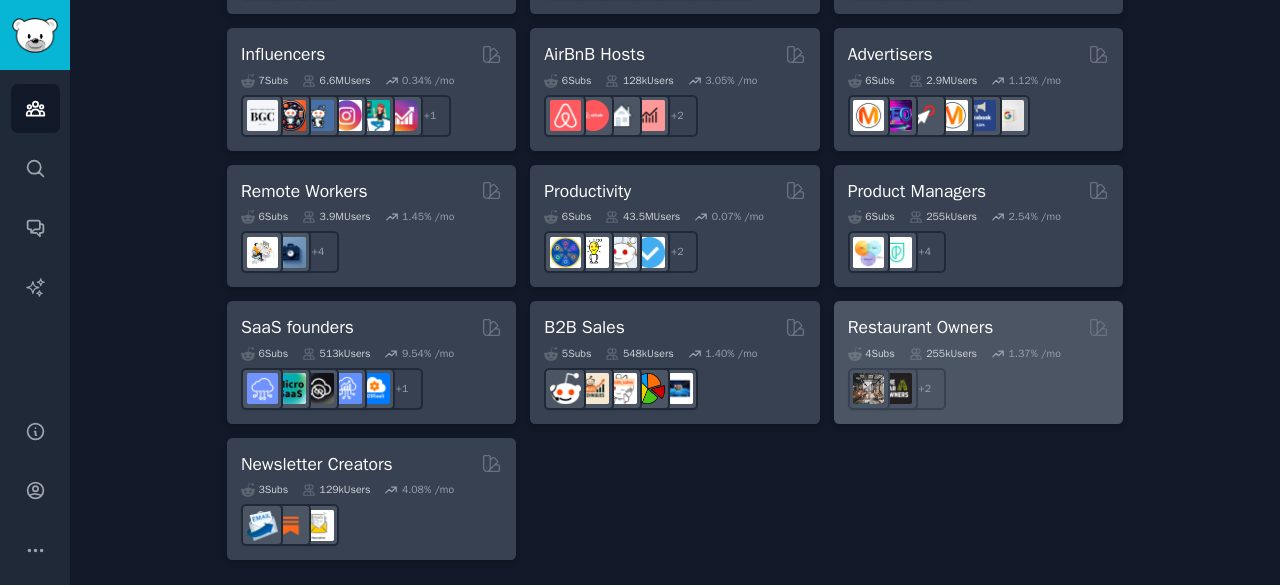 click on "Restaurant Owners 4 Sub s 255k Users 1.37 % /mo + 2" at bounding box center (978, 362) 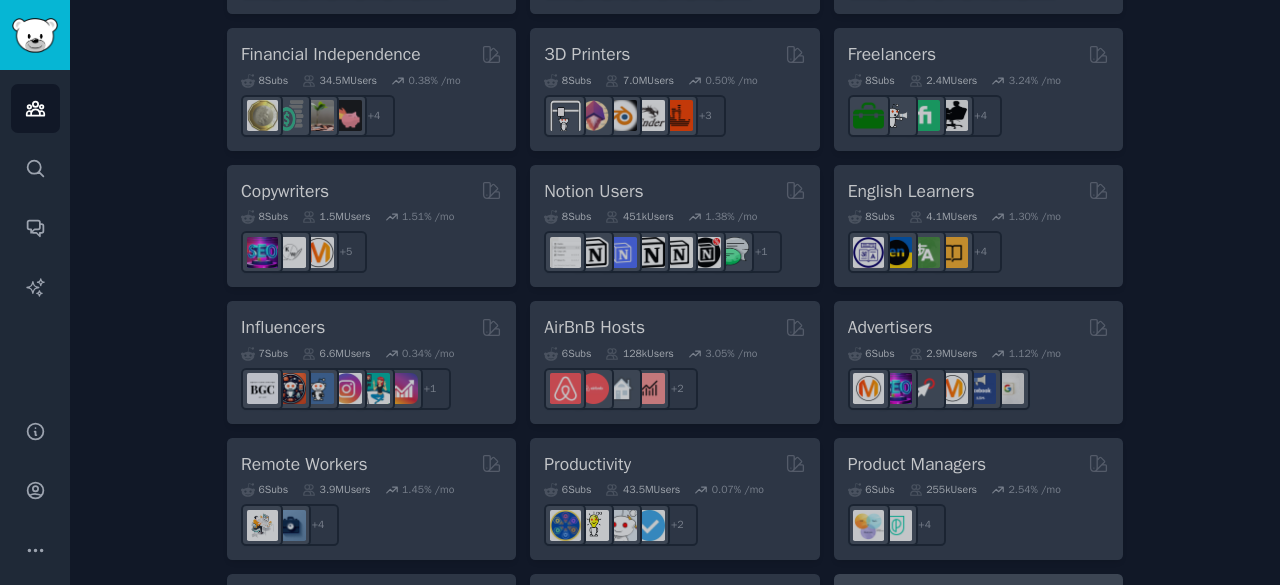 scroll, scrollTop: 1444, scrollLeft: 0, axis: vertical 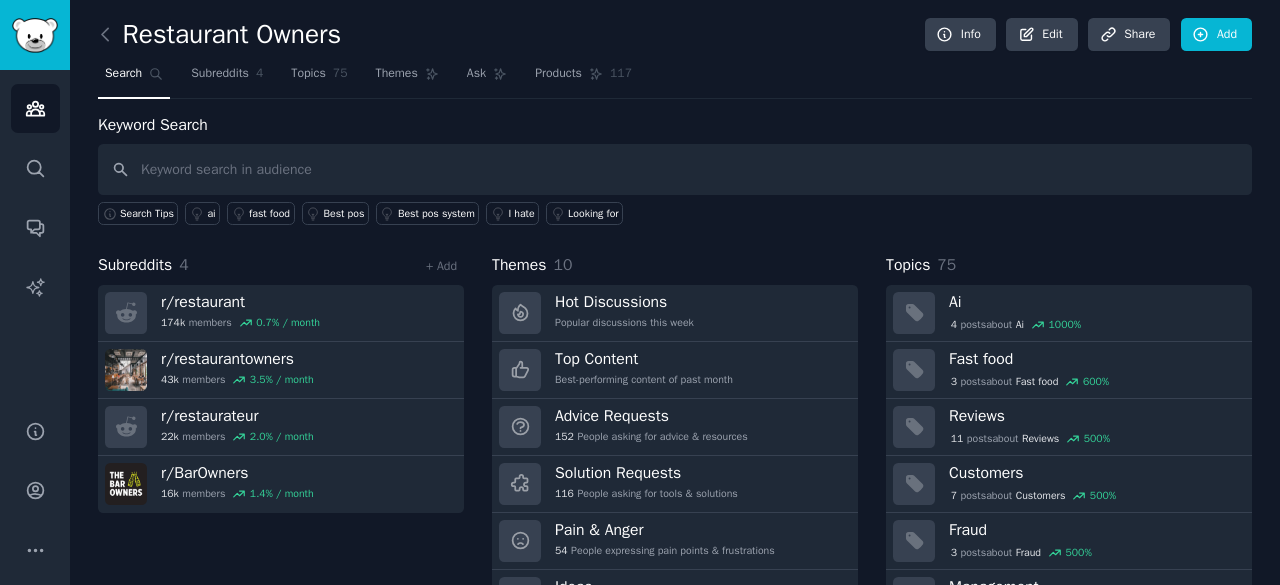 click on "Restaurant Owners" at bounding box center (219, 35) 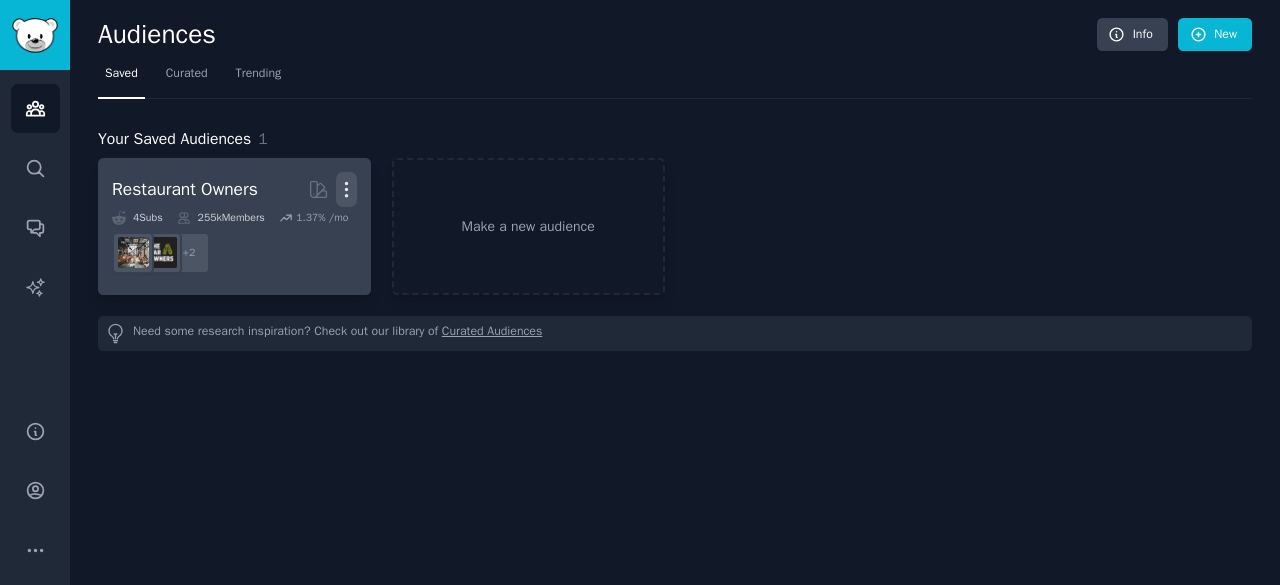 click 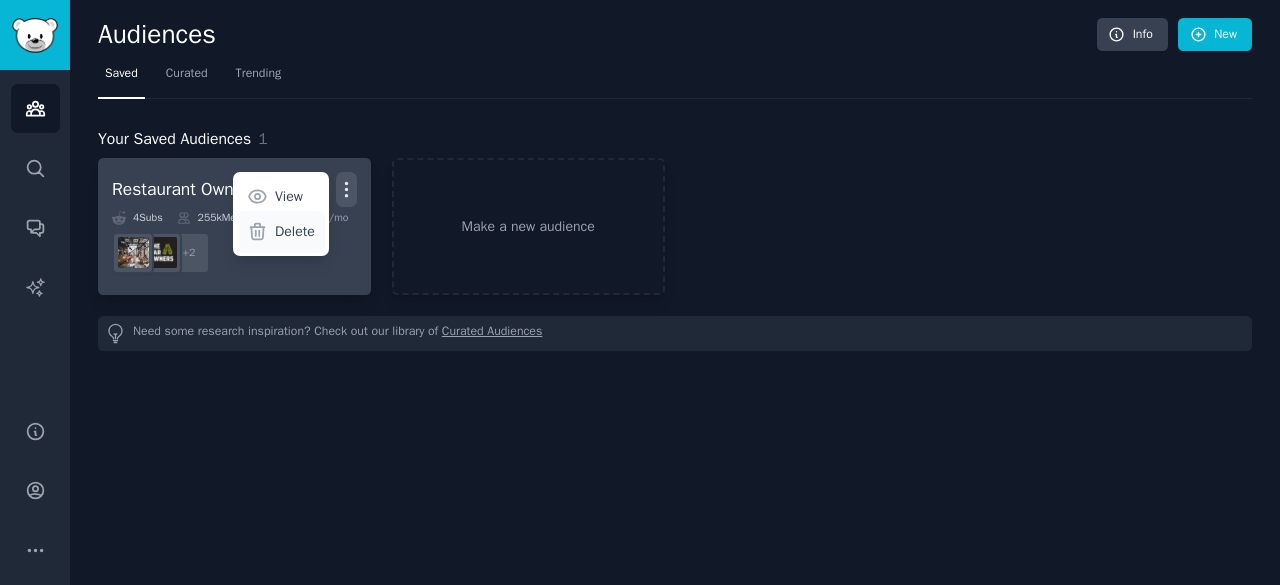 click on "Delete" at bounding box center (281, 232) 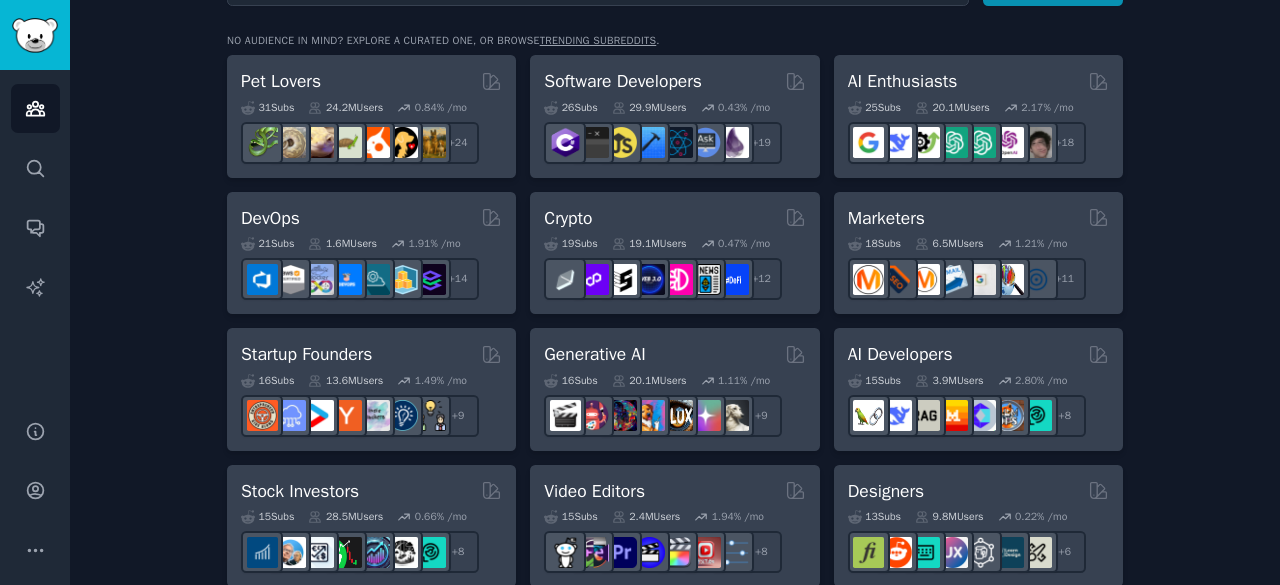 scroll, scrollTop: 0, scrollLeft: 0, axis: both 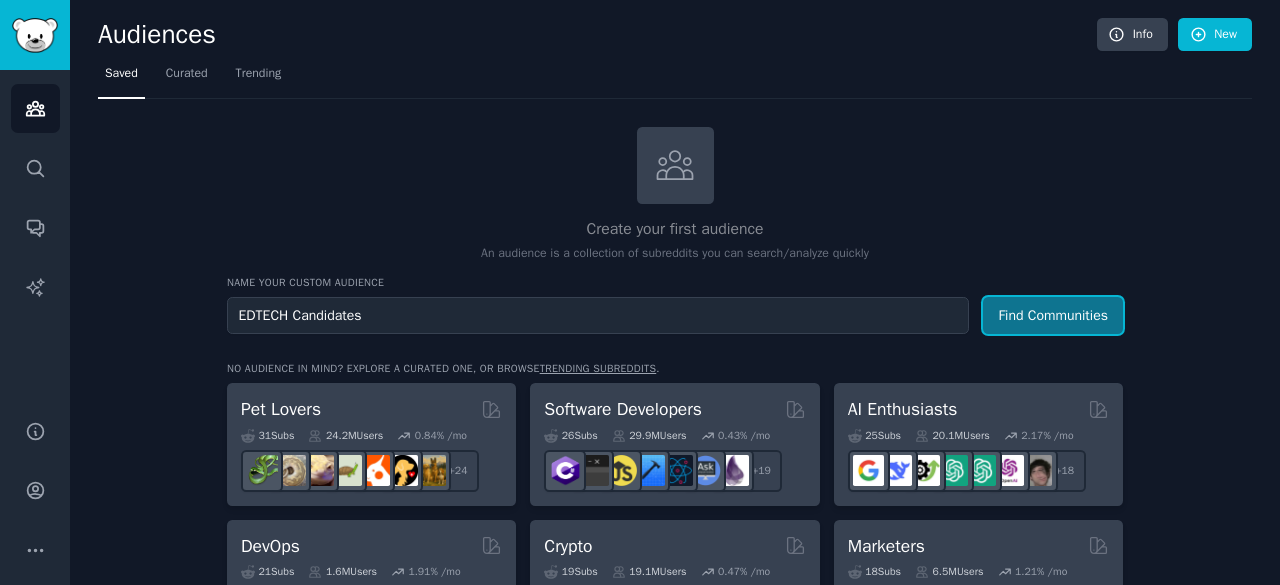 click on "Find Communities" at bounding box center (1053, 315) 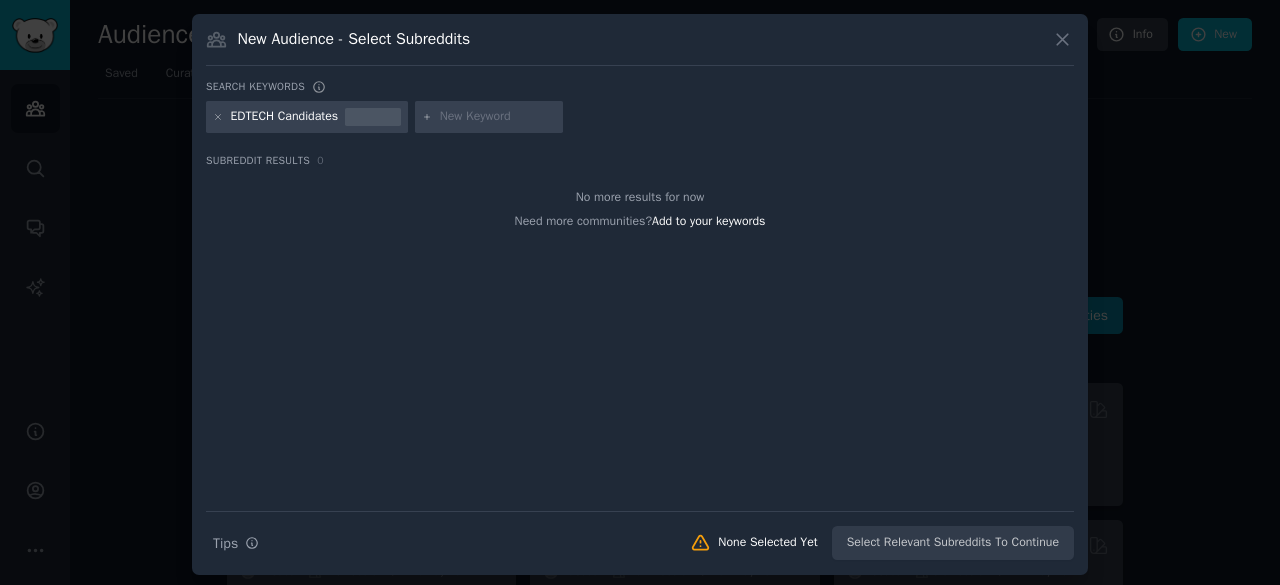click at bounding box center [498, 117] 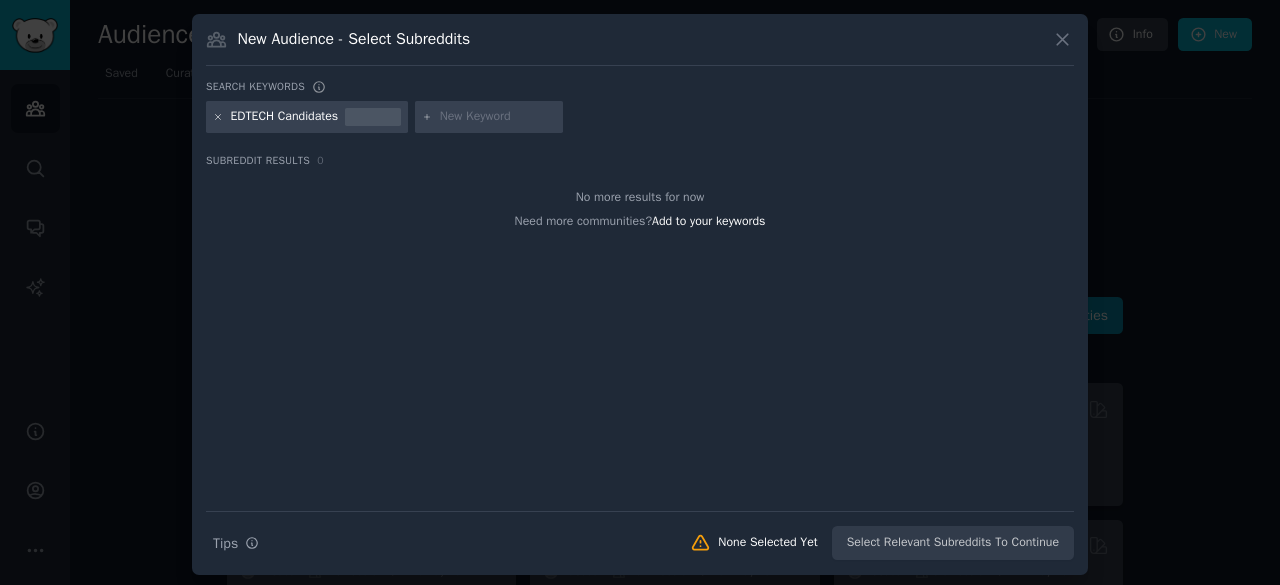 click 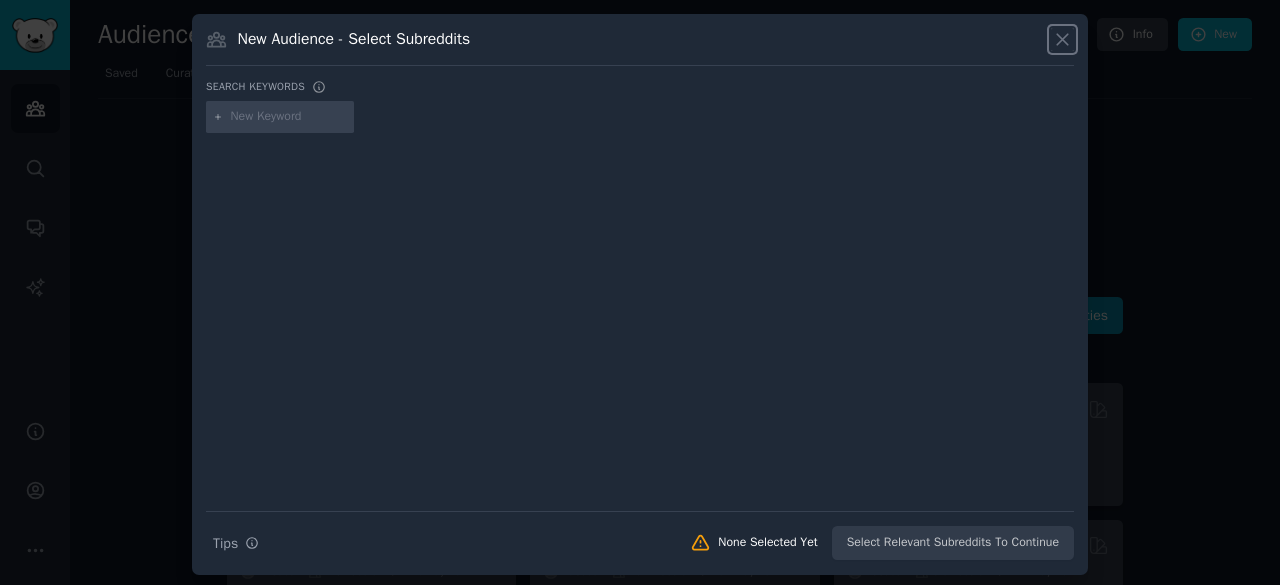 click 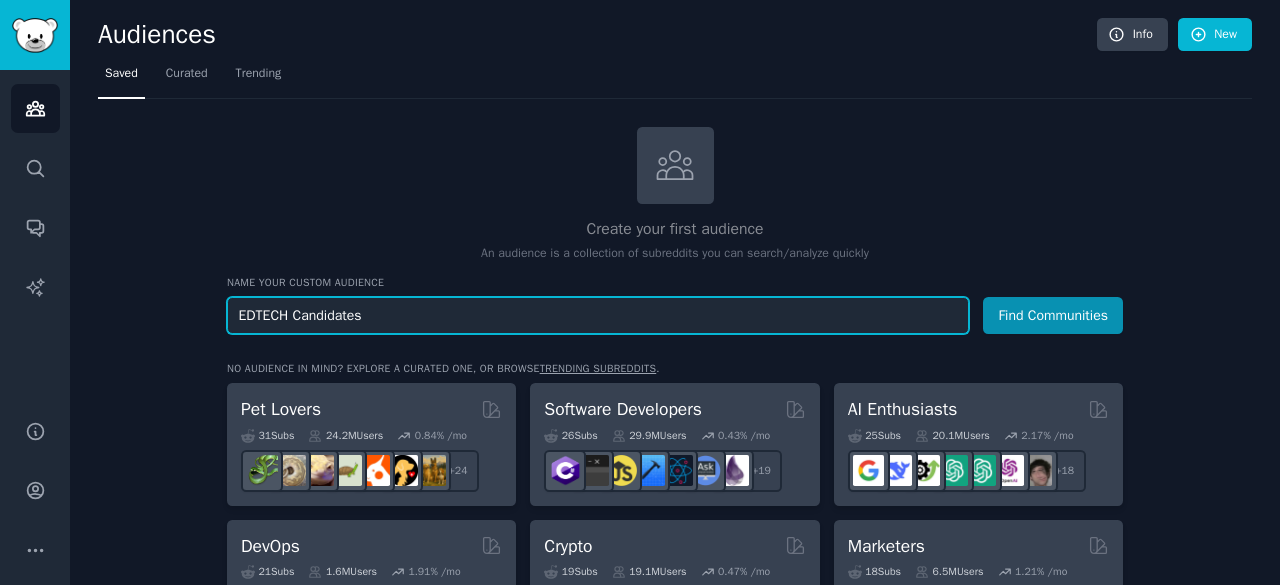 click on "EDTECH Candidates" at bounding box center (598, 315) 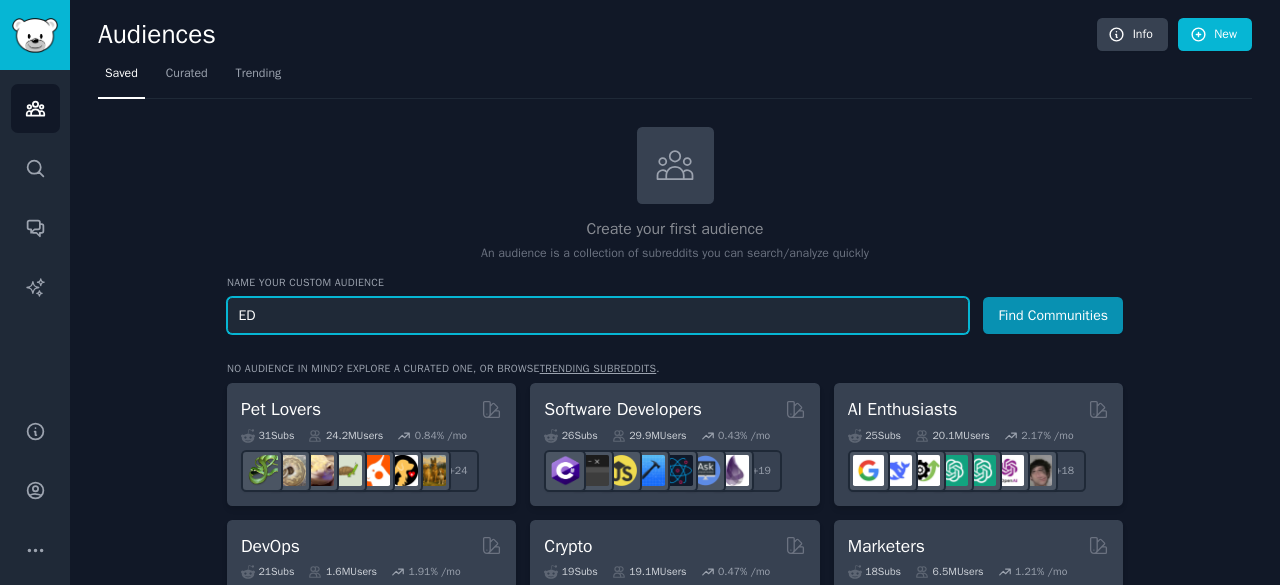 type on "E" 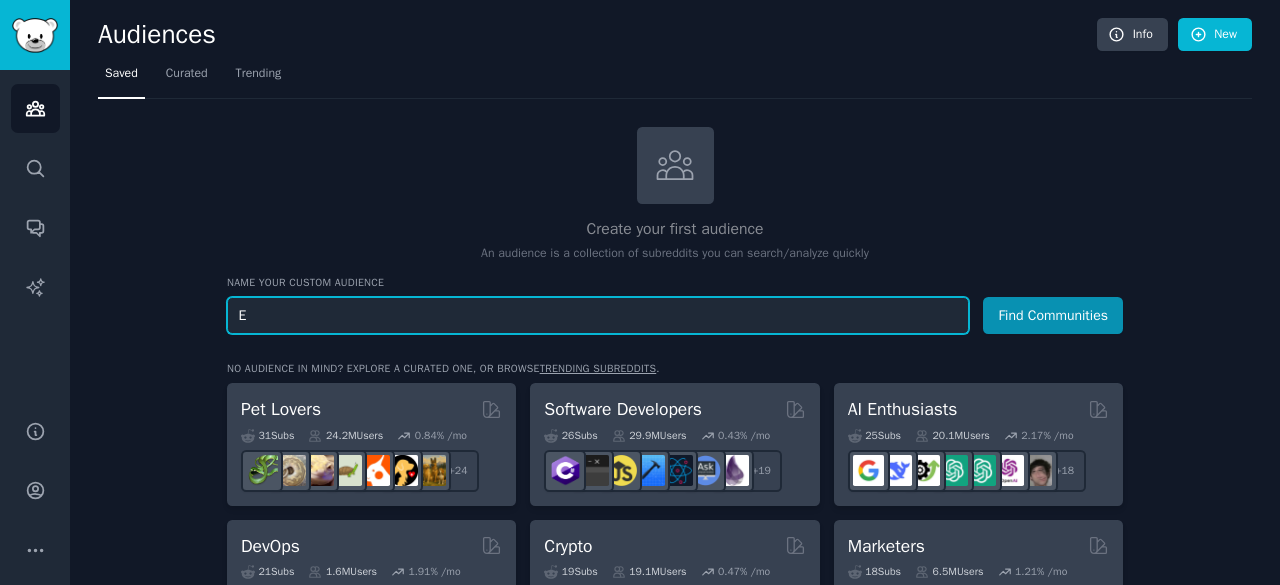 type 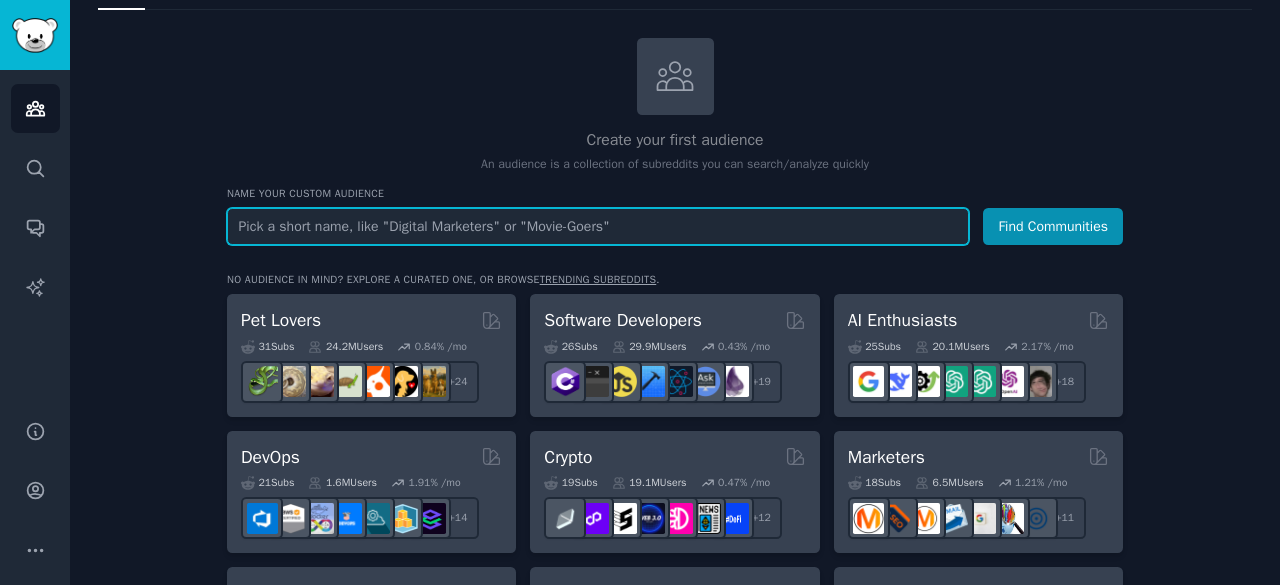 scroll, scrollTop: 0, scrollLeft: 0, axis: both 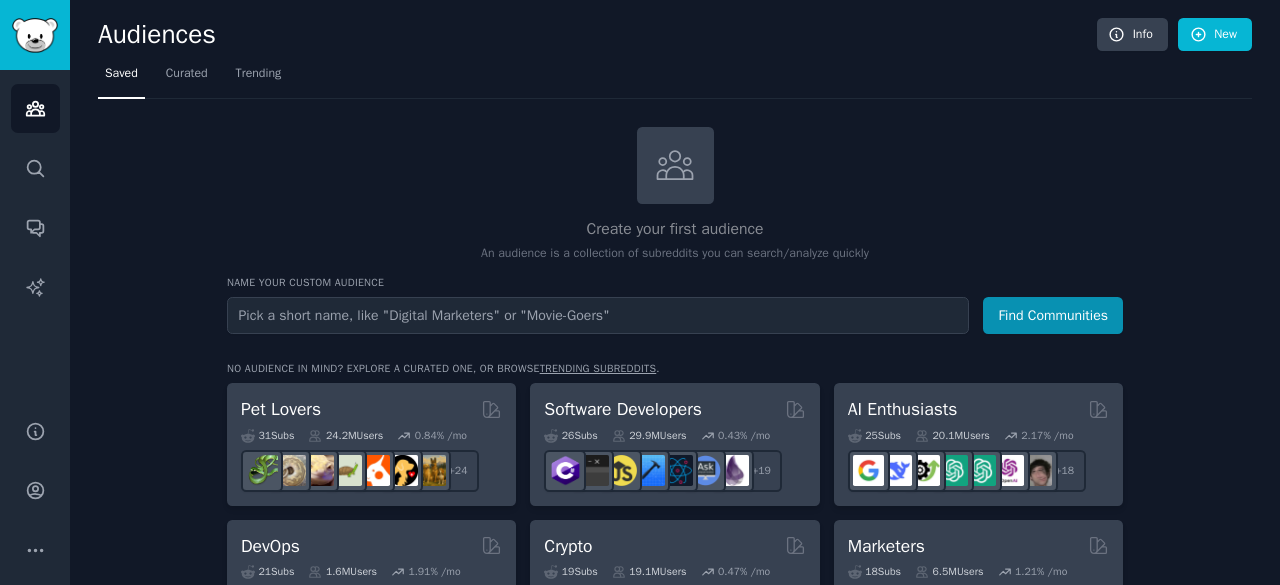 click on "trending subreddits" at bounding box center (598, 368) 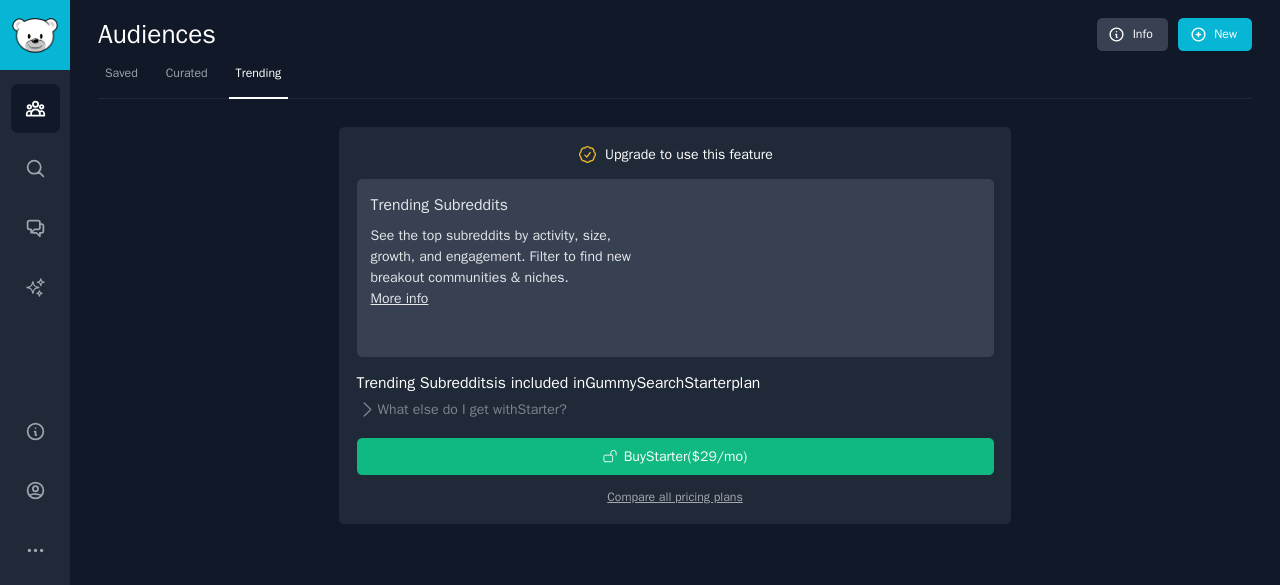click on "Upgrade to use this feature Trending Subreddits See the top subreddits by activity, size, growth, and engagement. Filter to find new breakout communities & niches. More info Trending Subreddits  is included in  GummySearch  Starter  plan What else do I get with  Starter ? Buy  Starter  ($ 29 /mo ) Compare all pricing plans" at bounding box center (675, 311) 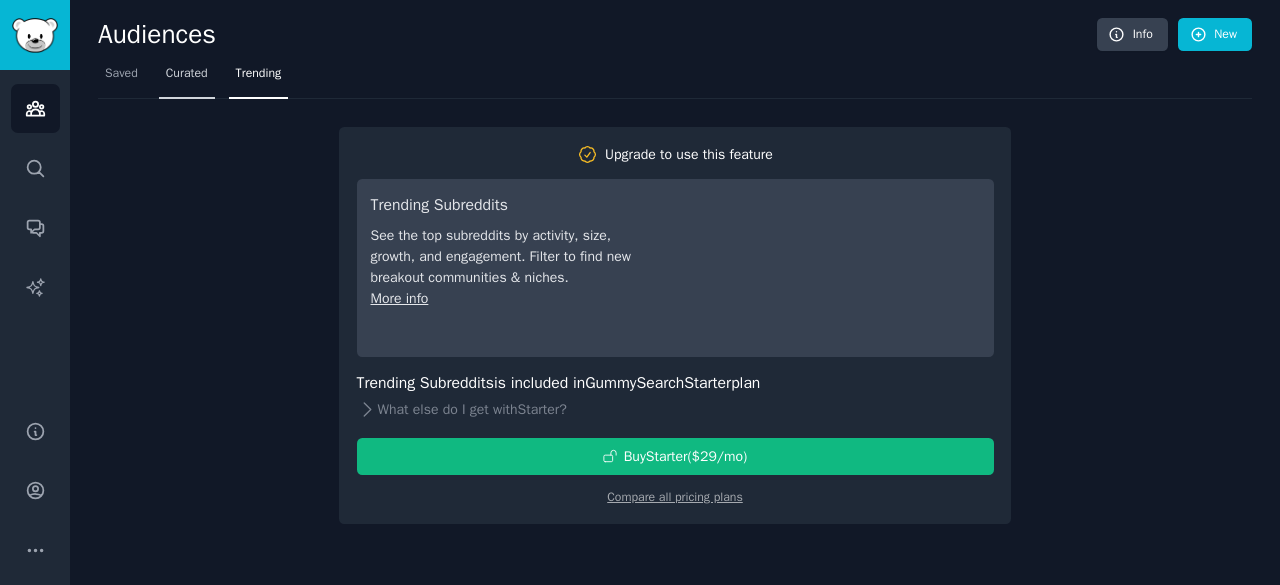 click on "Curated" at bounding box center [187, 74] 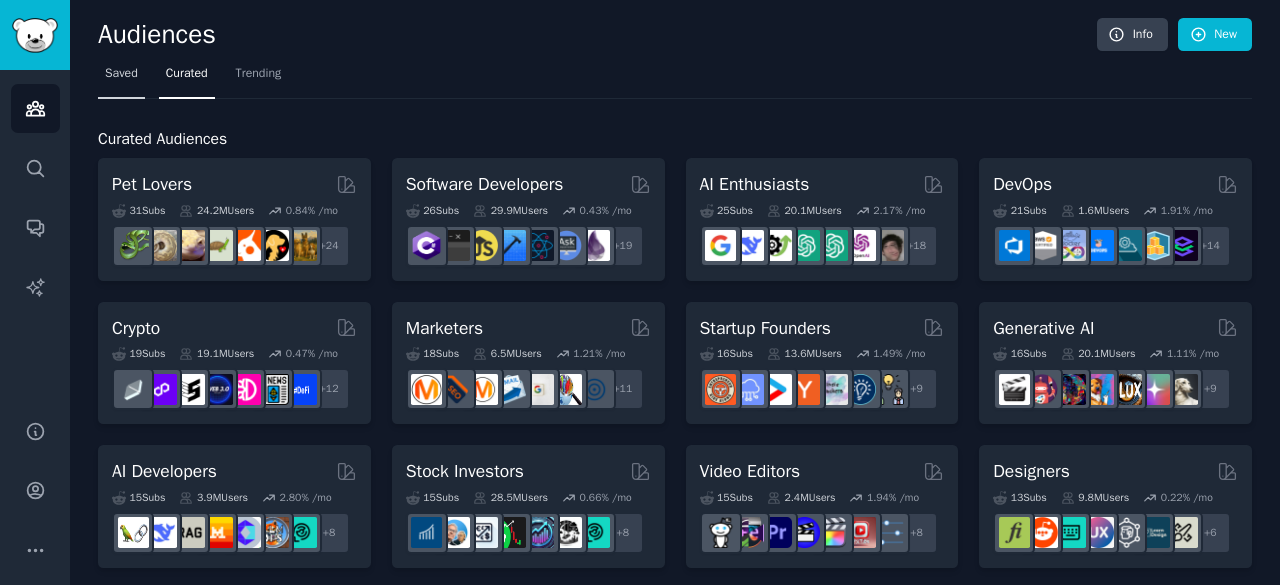 click on "Saved" at bounding box center (121, 78) 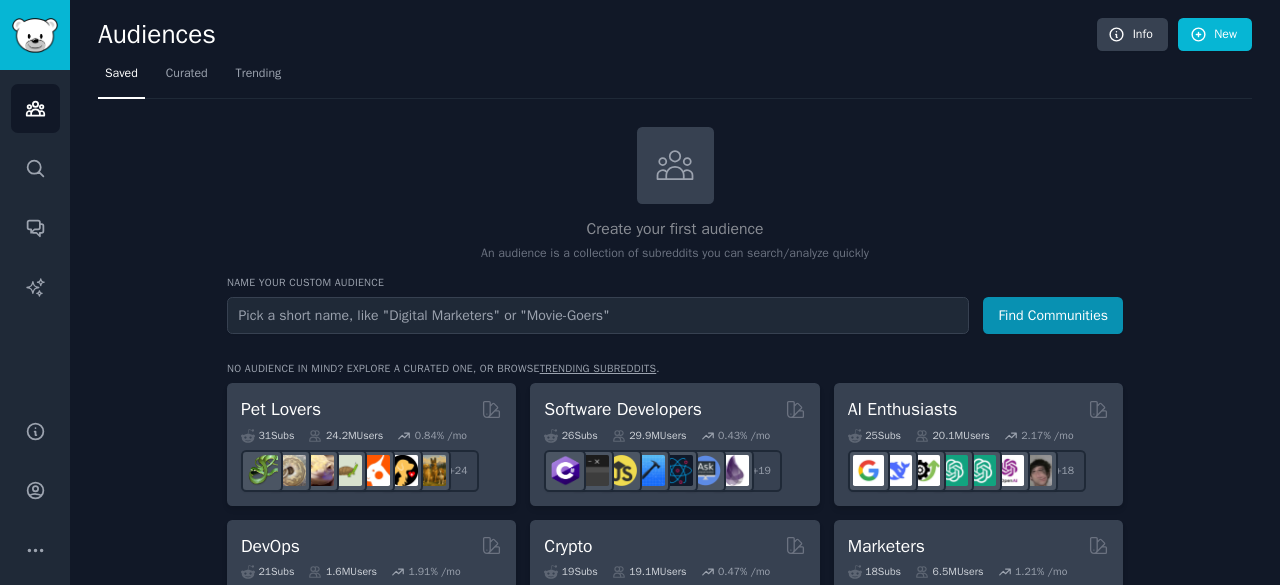type on "m" 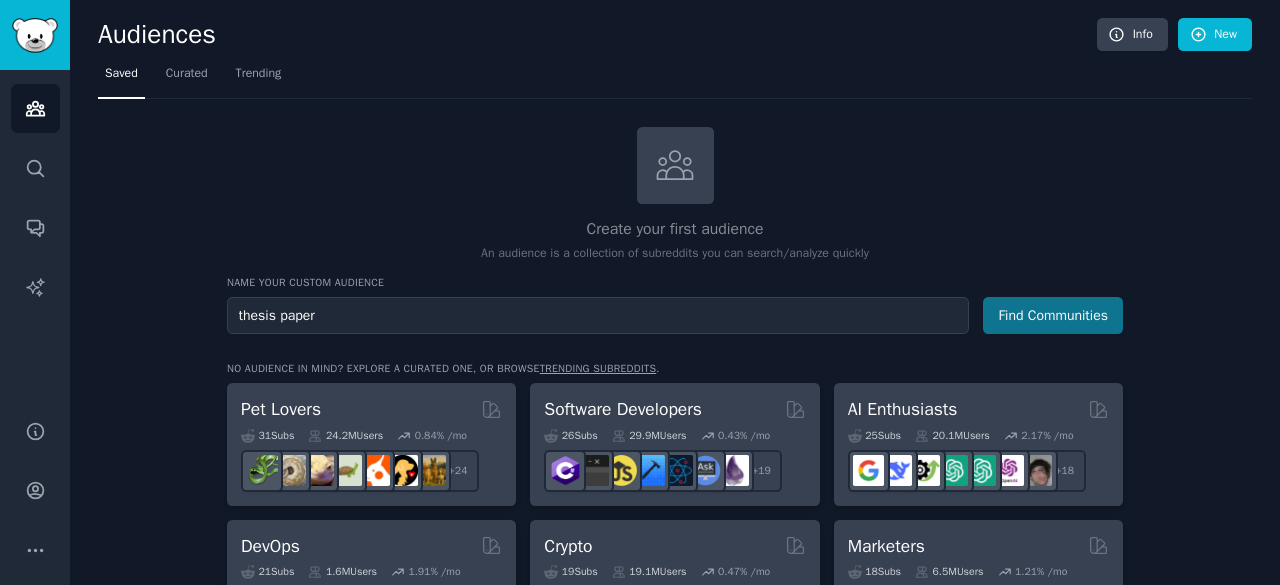 type on "thesis paper" 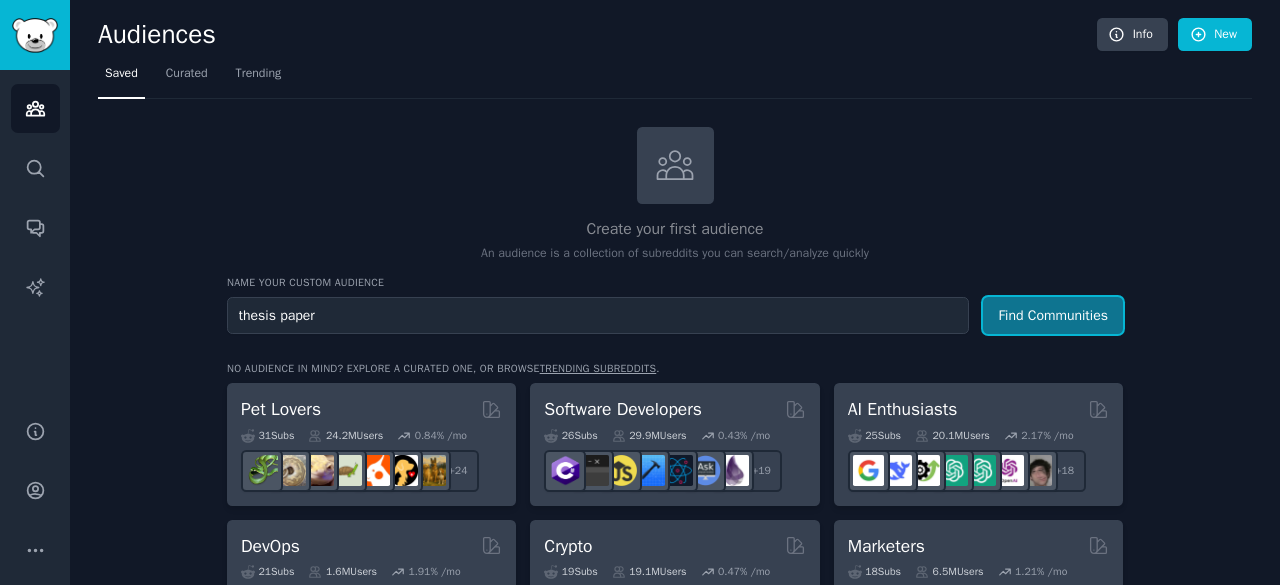 click on "Find Communities" at bounding box center (1053, 315) 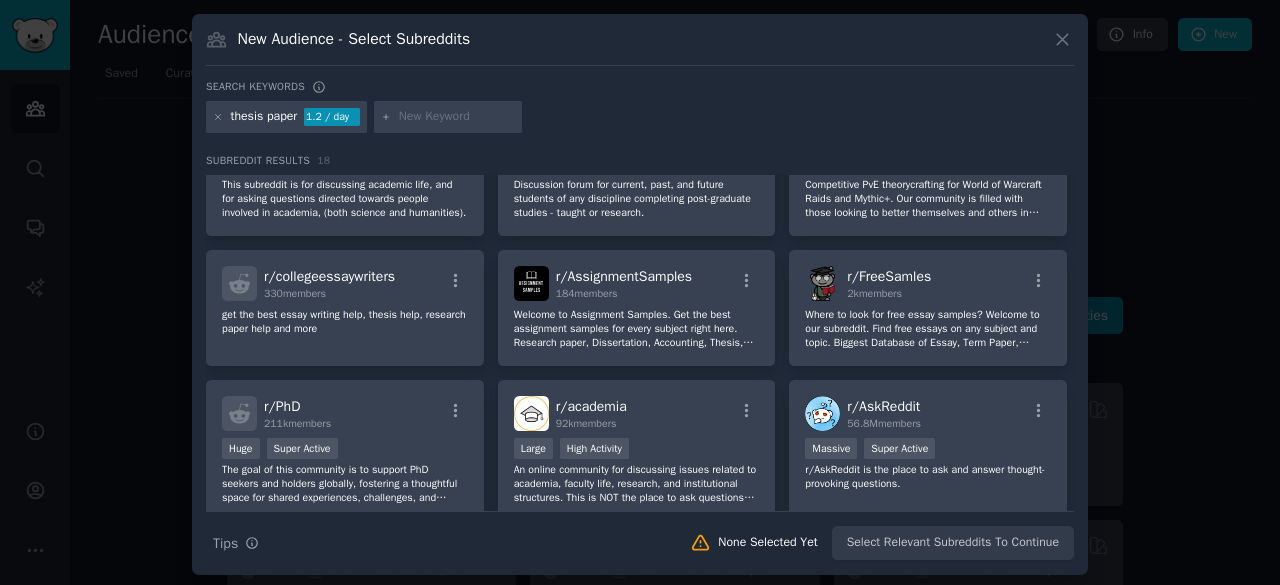 scroll, scrollTop: 0, scrollLeft: 0, axis: both 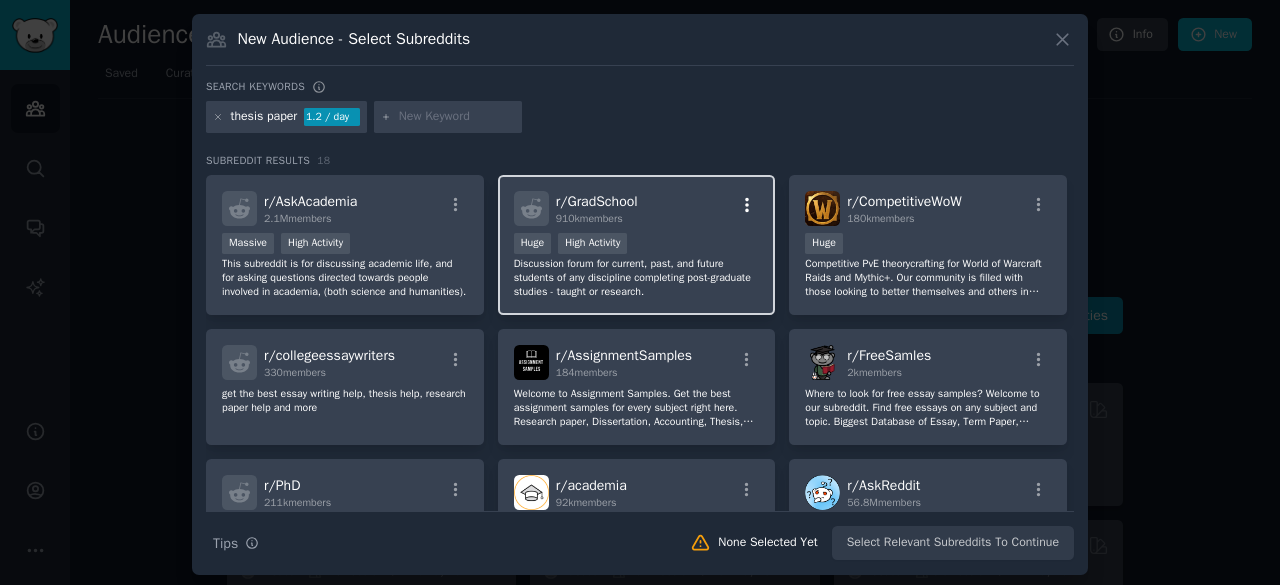 click 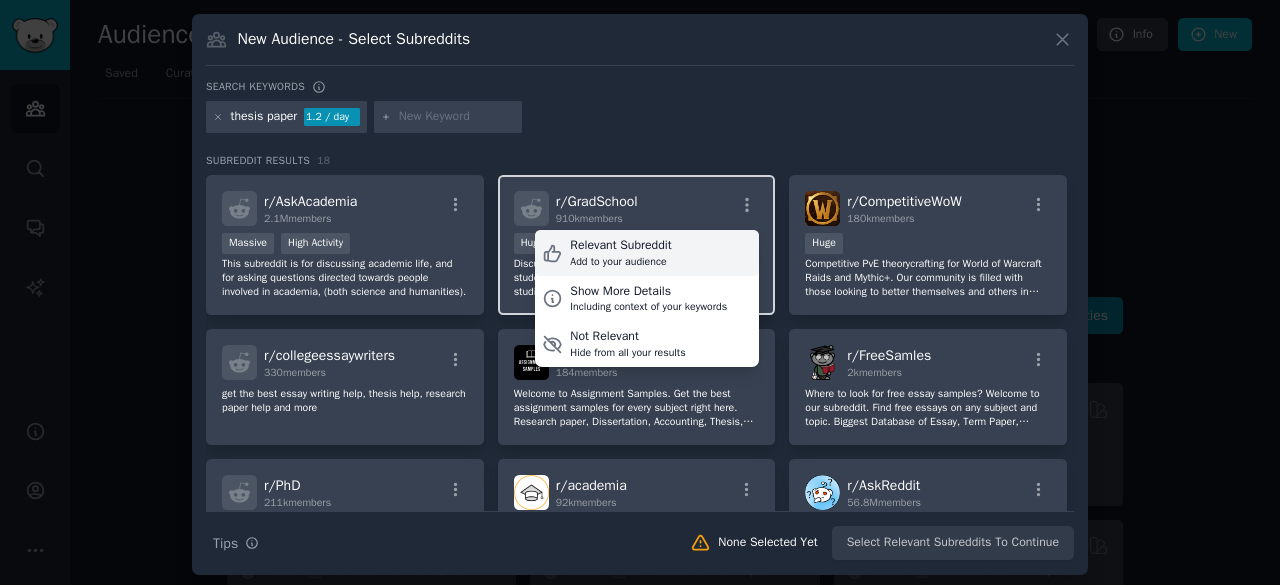 click on "Relevant Subreddit" at bounding box center (620, 246) 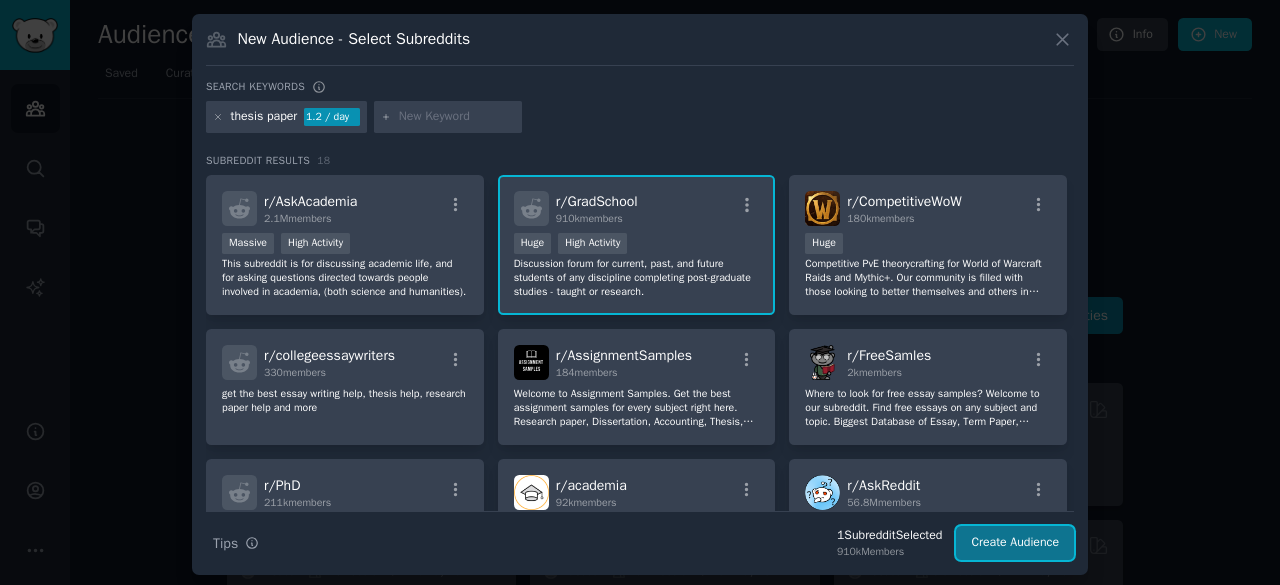 click on "Create Audience" at bounding box center (1015, 543) 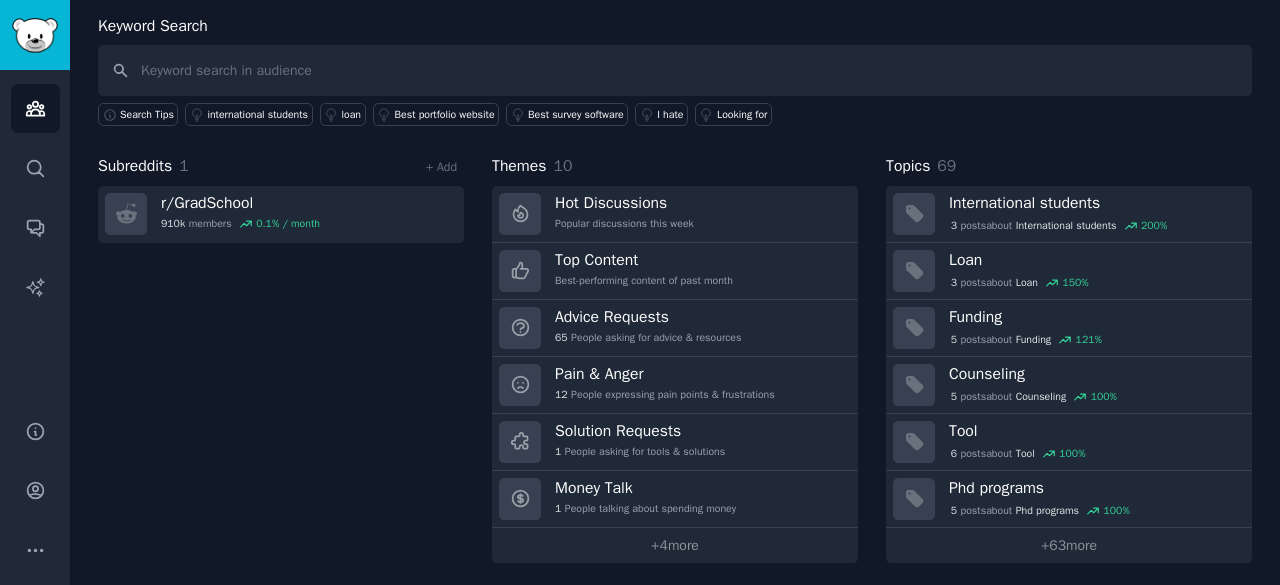 scroll, scrollTop: 81, scrollLeft: 0, axis: vertical 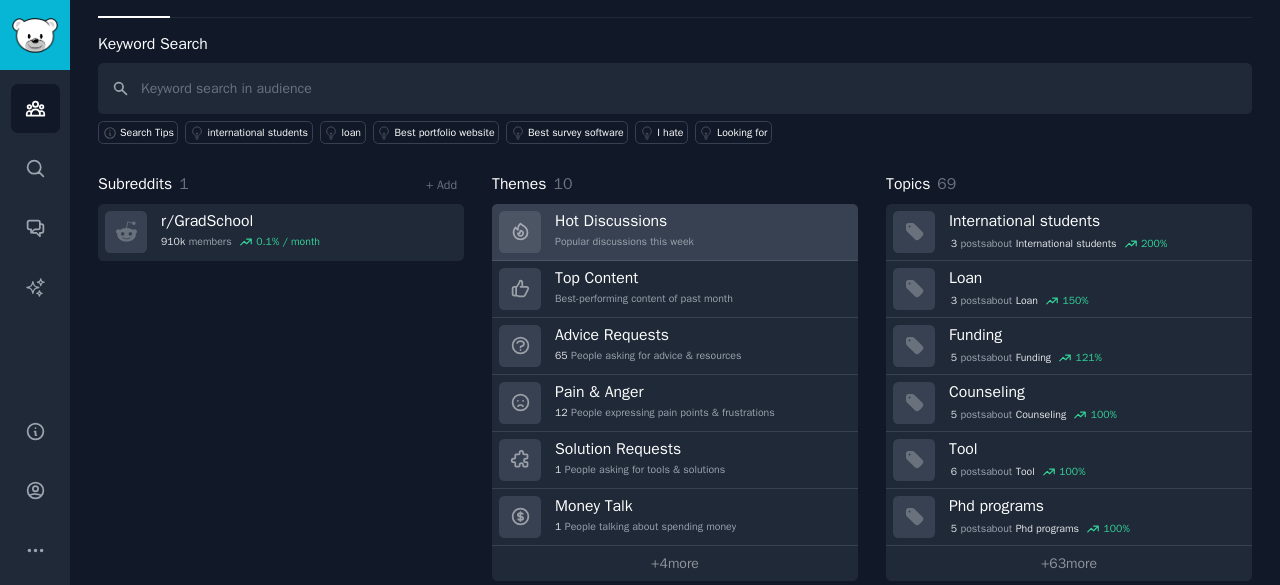 click on "Hot Discussions" at bounding box center (624, 221) 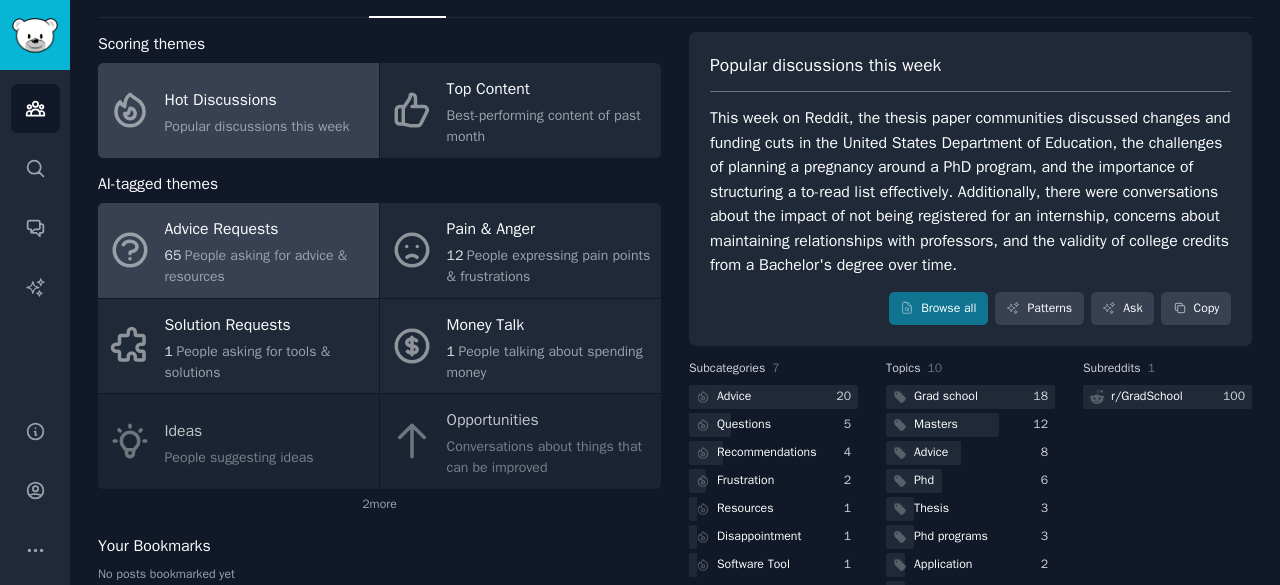 click on "People asking for advice & resources" at bounding box center (256, 266) 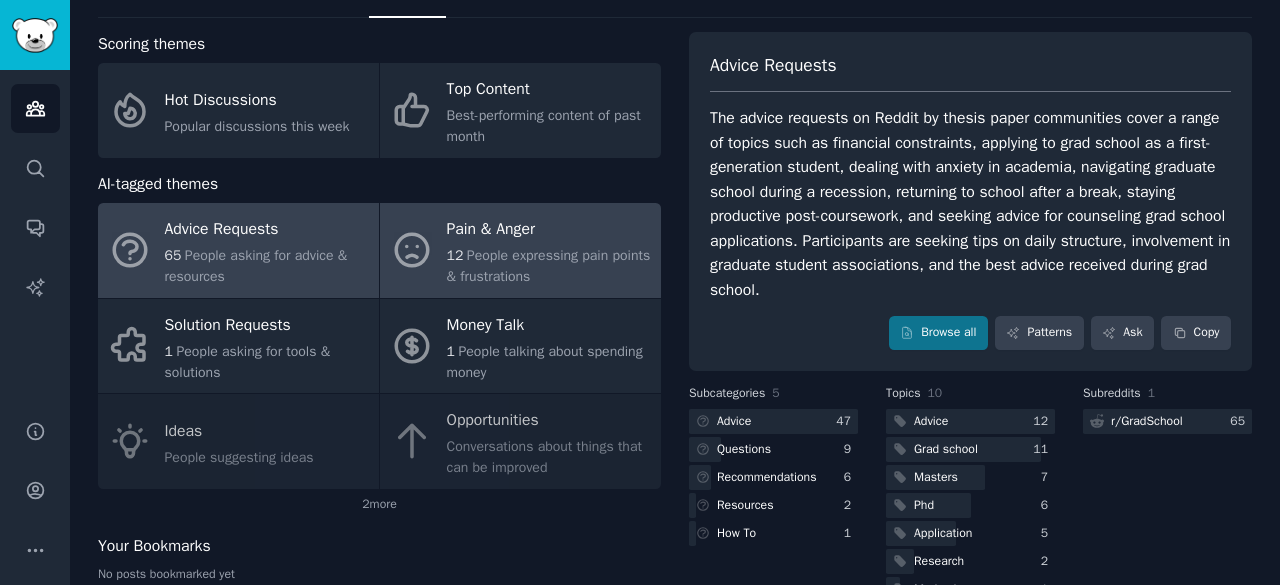 click on "Pain & Anger" at bounding box center [549, 230] 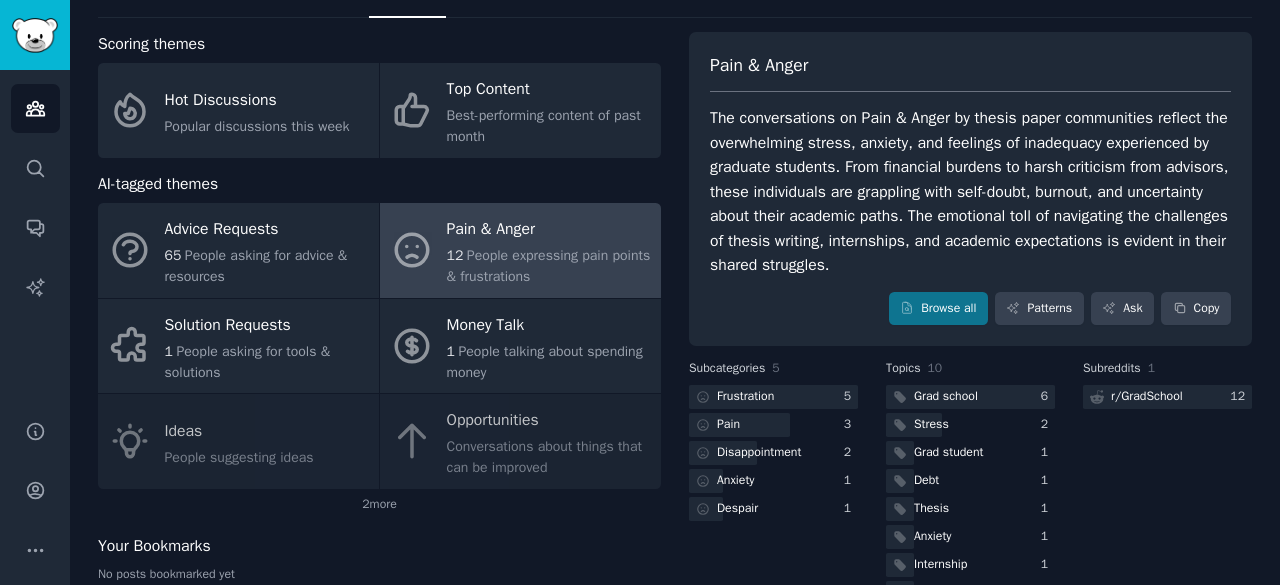 click on "Advice Requests 65 People asking for advice & resources Pain & Anger 12 People expressing pain points & frustrations Solution Requests 1 People asking for tools & solutions Money Talk 1 People talking about spending money Ideas People suggesting ideas Opportunities Conversations about things that can be improved" 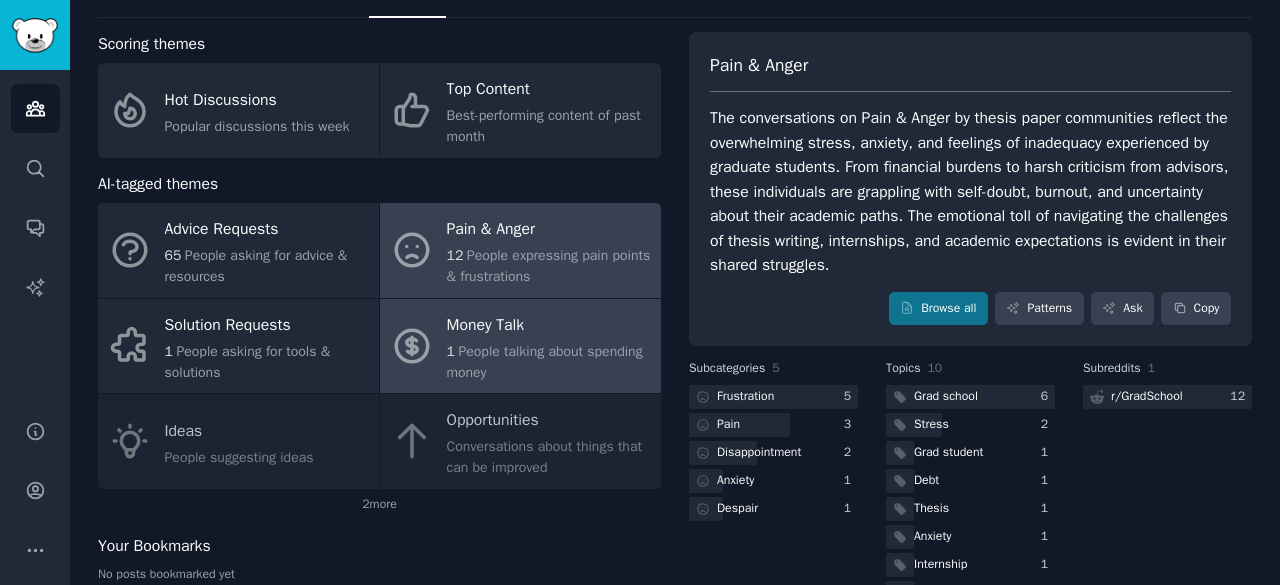 click on "People talking about spending money" at bounding box center [545, 362] 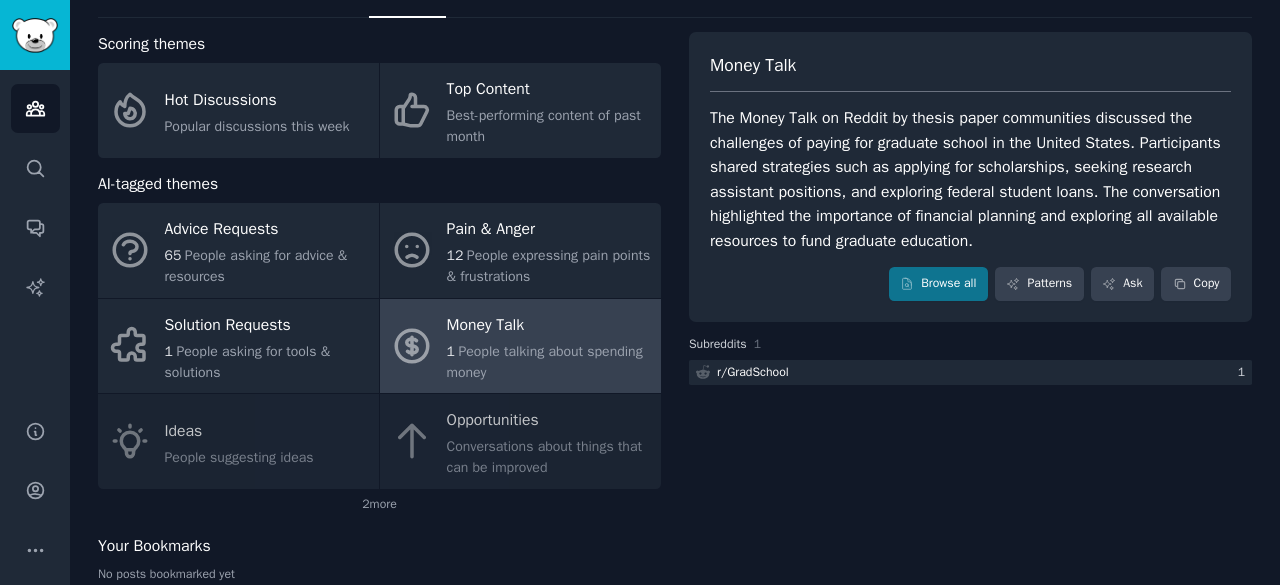 click on "Advice Requests 65 People asking for advice & resources Pain & Anger 12 People expressing pain points & frustrations Solution Requests 1 People asking for tools & solutions Money Talk 1 People talking about spending money Ideas People suggesting ideas Opportunities Conversations about things that can be improved" 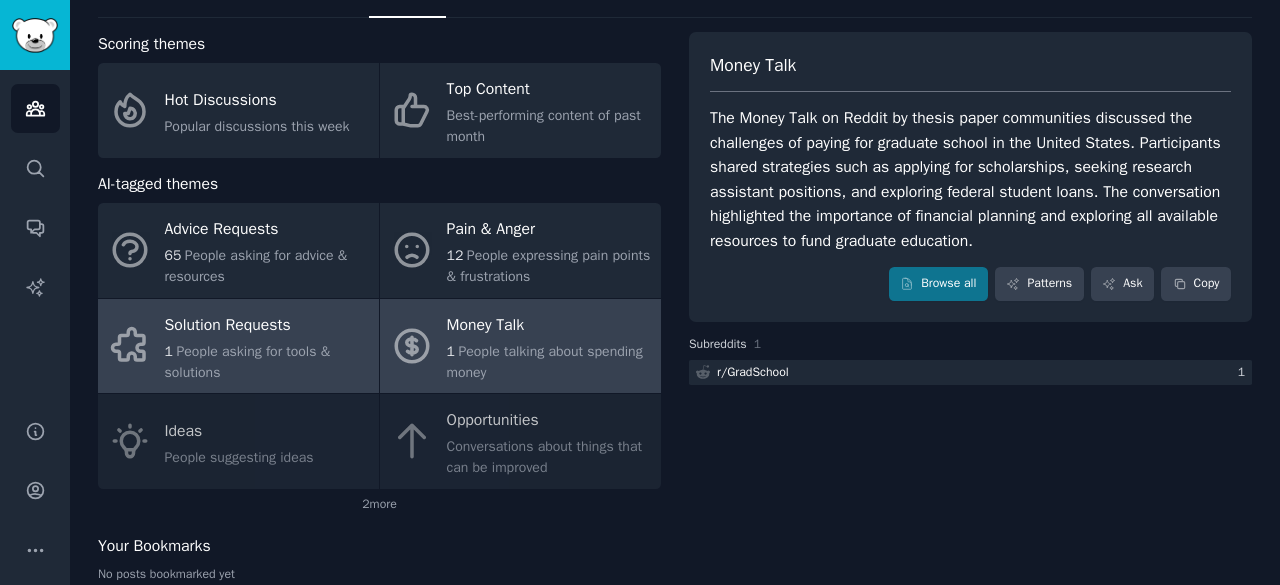 click on "People asking for tools & solutions" at bounding box center (248, 362) 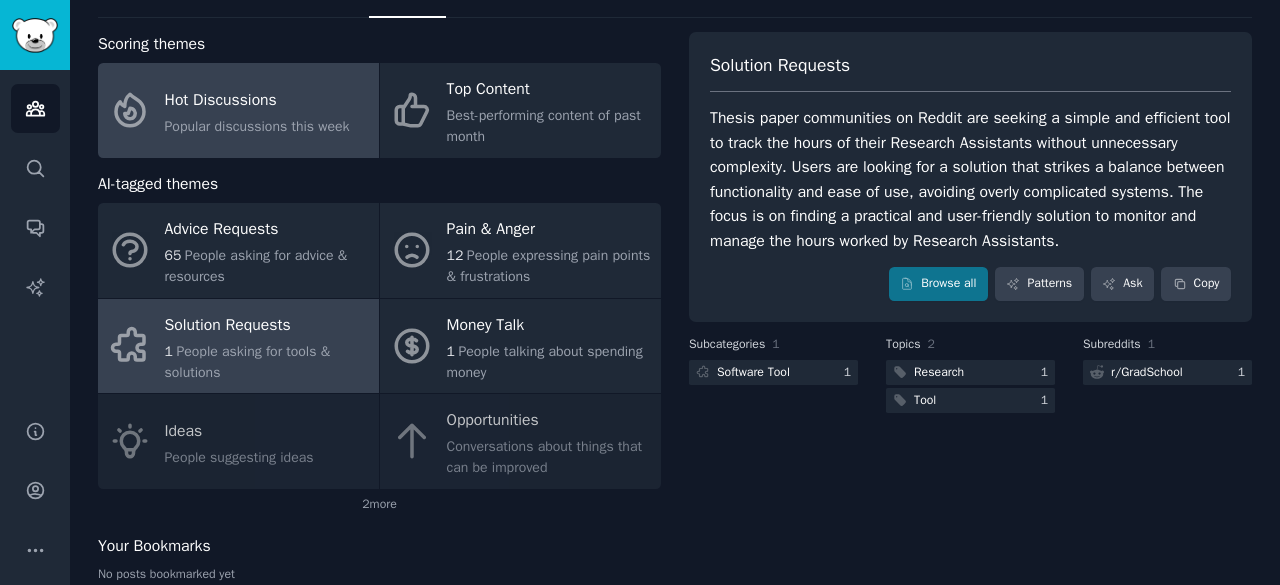 click on "Popular discussions this week" 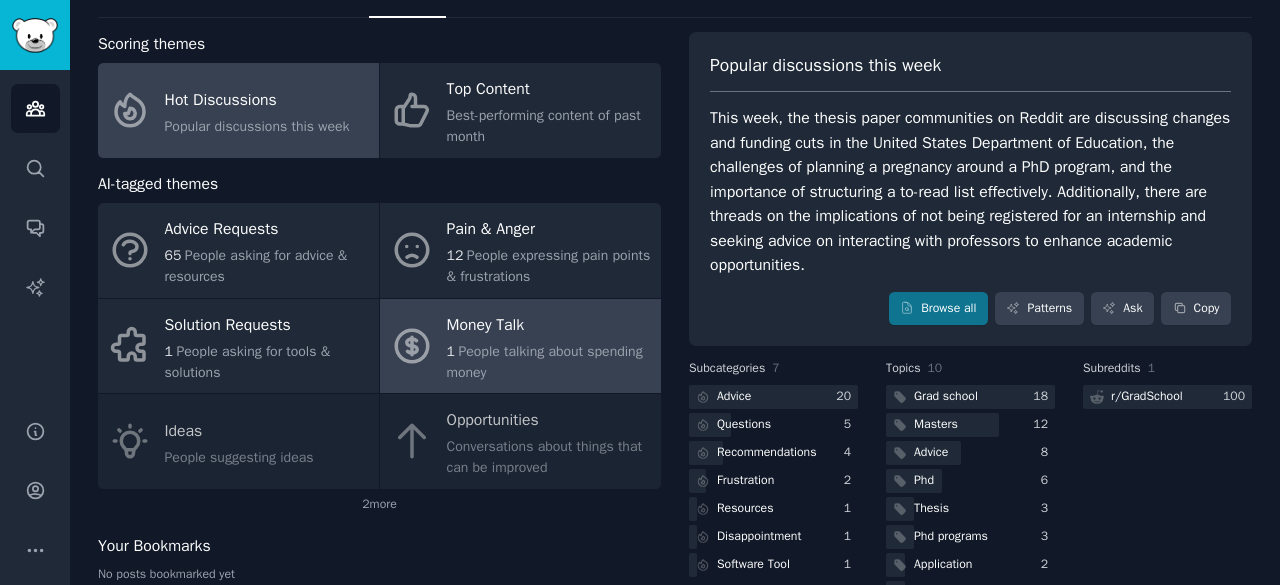 click on "1 People talking about spending money" at bounding box center [549, 362] 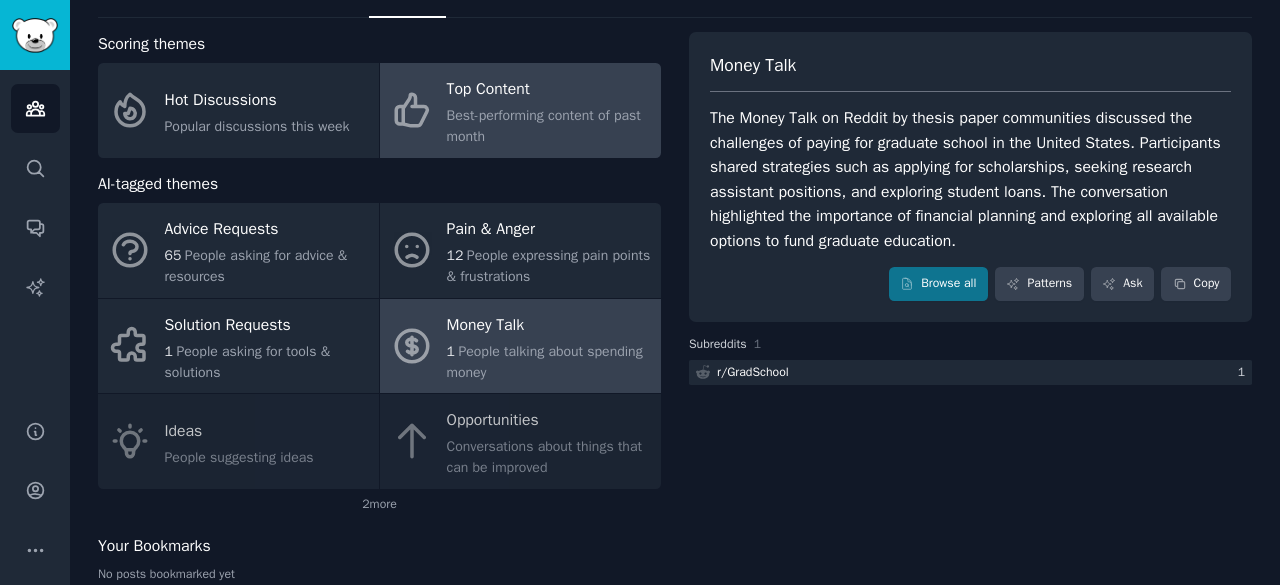 click on "Best-performing content of past month" at bounding box center (549, 126) 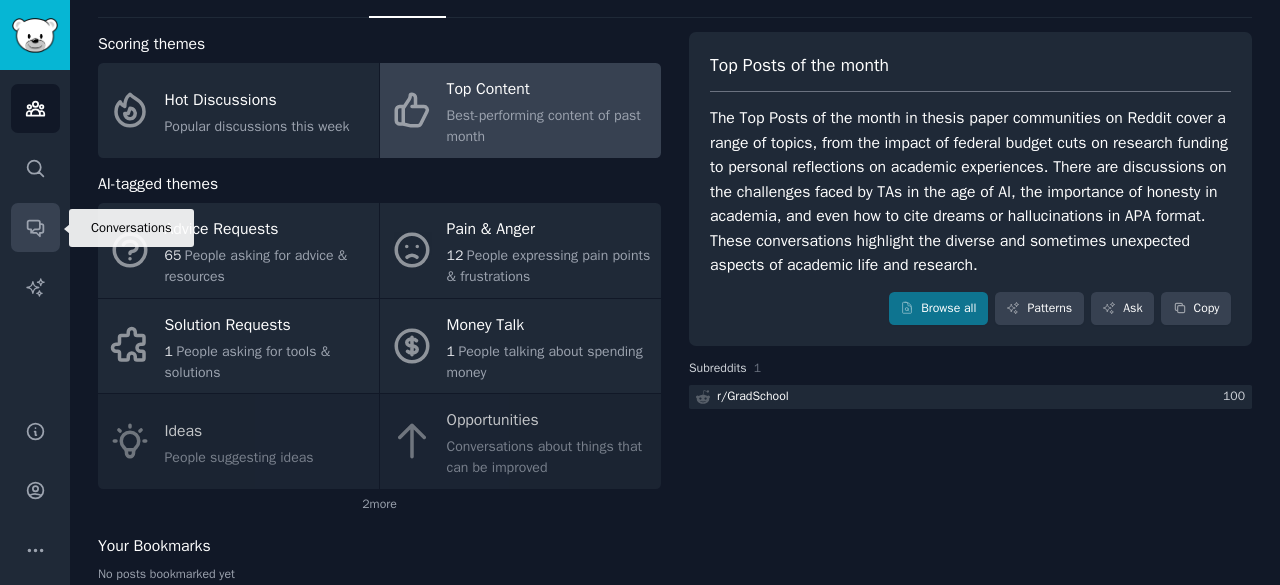 click 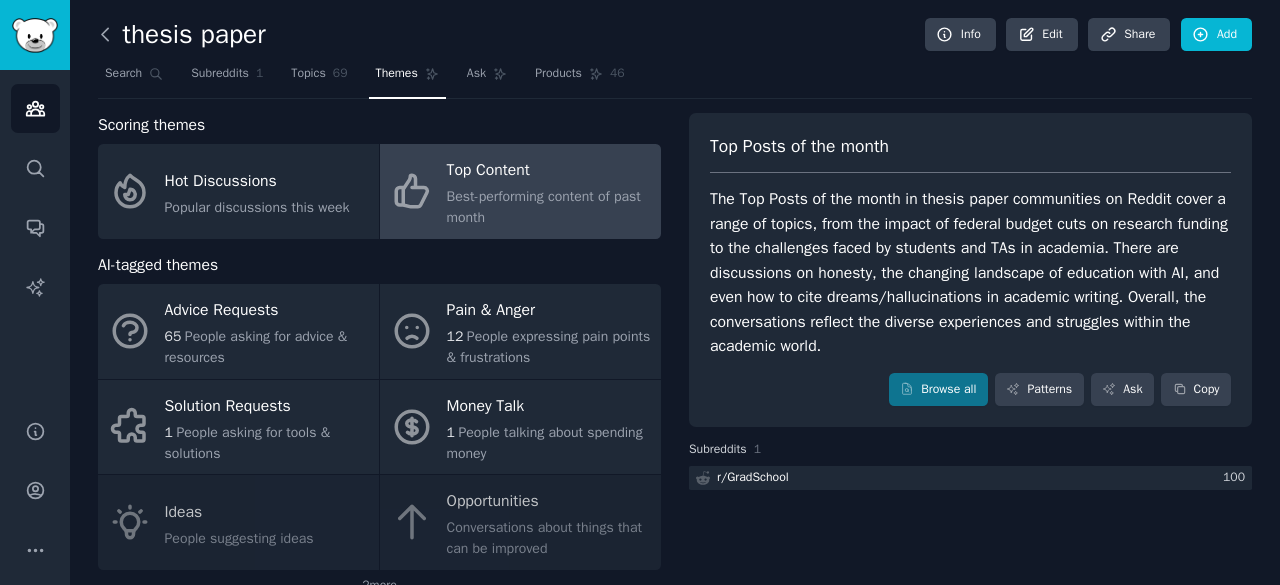 click 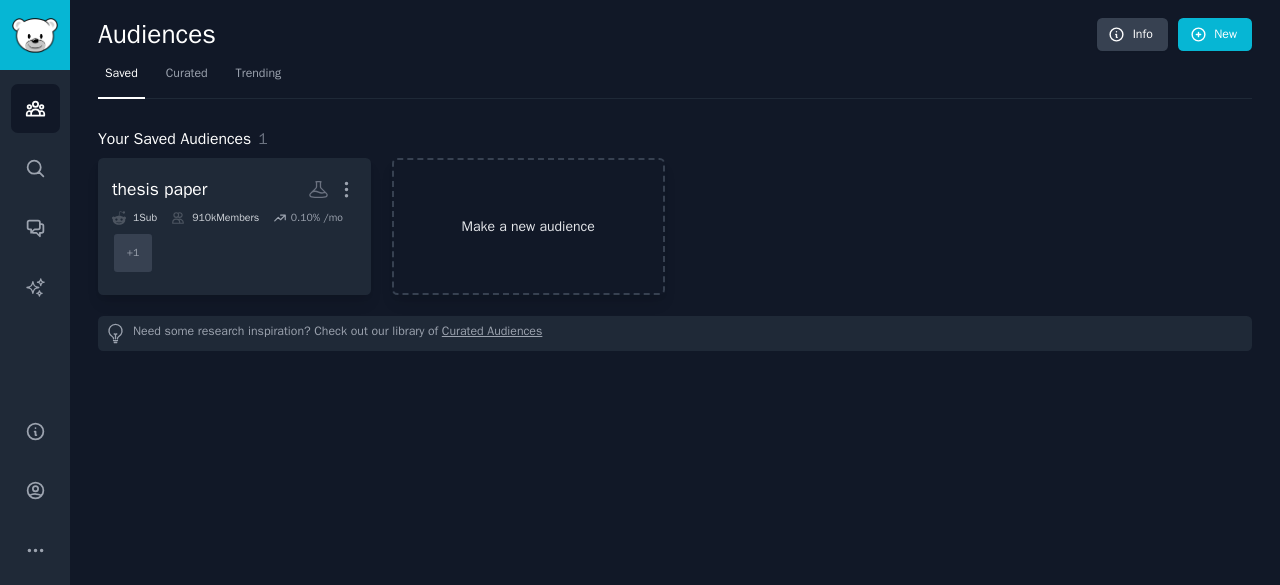 click on "Make a new audience" at bounding box center (528, 226) 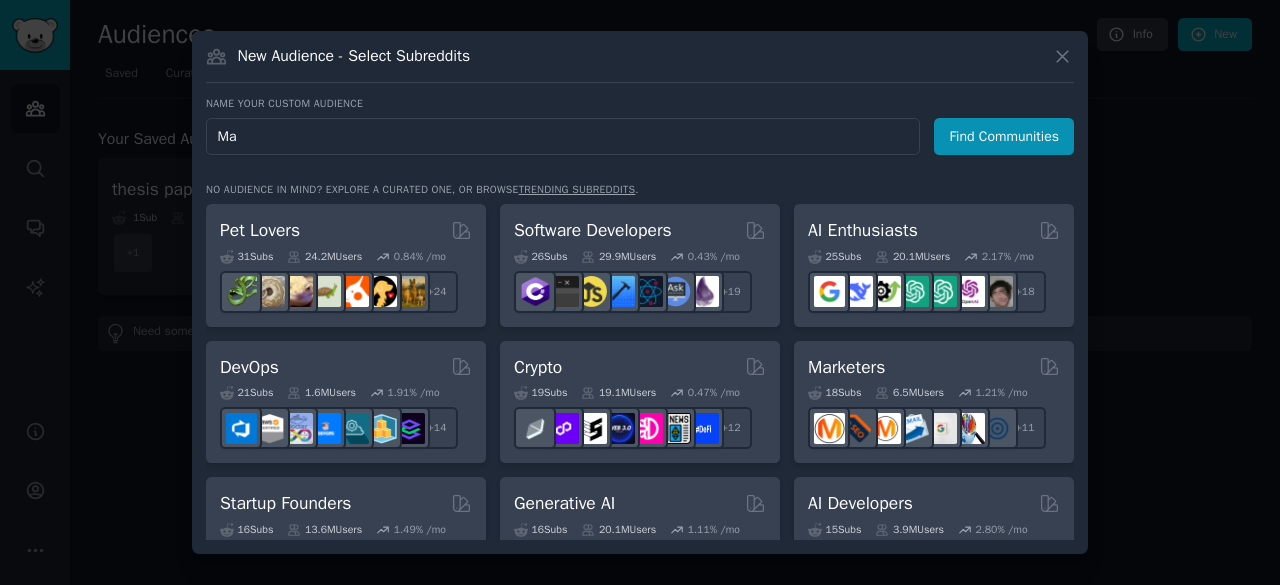 type on "M" 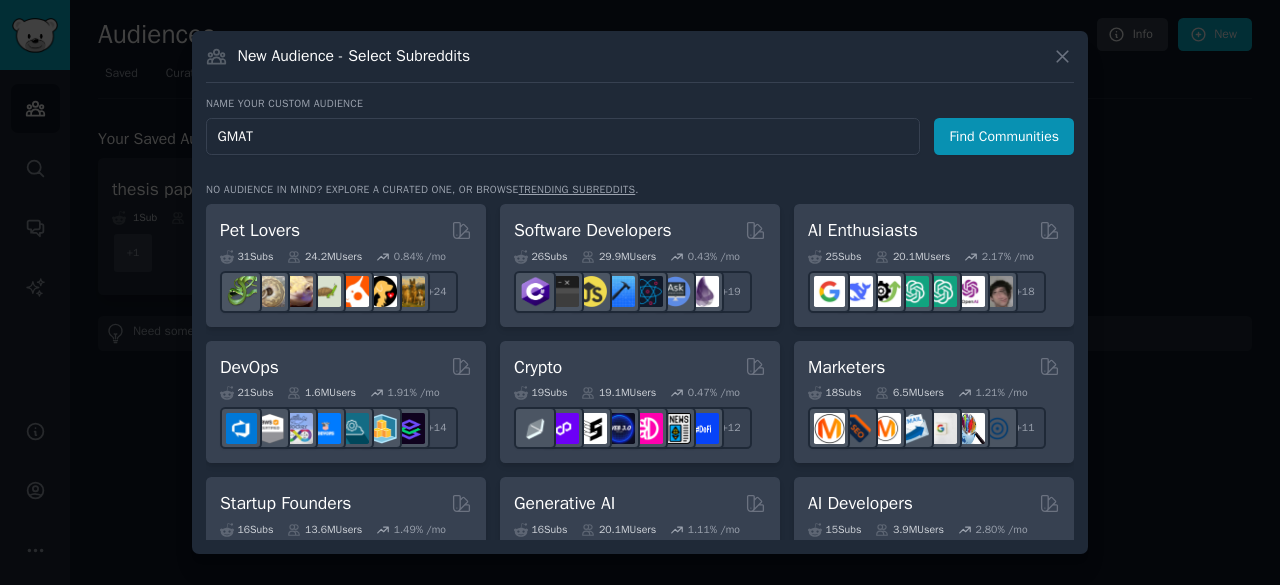 type on "GMAT" 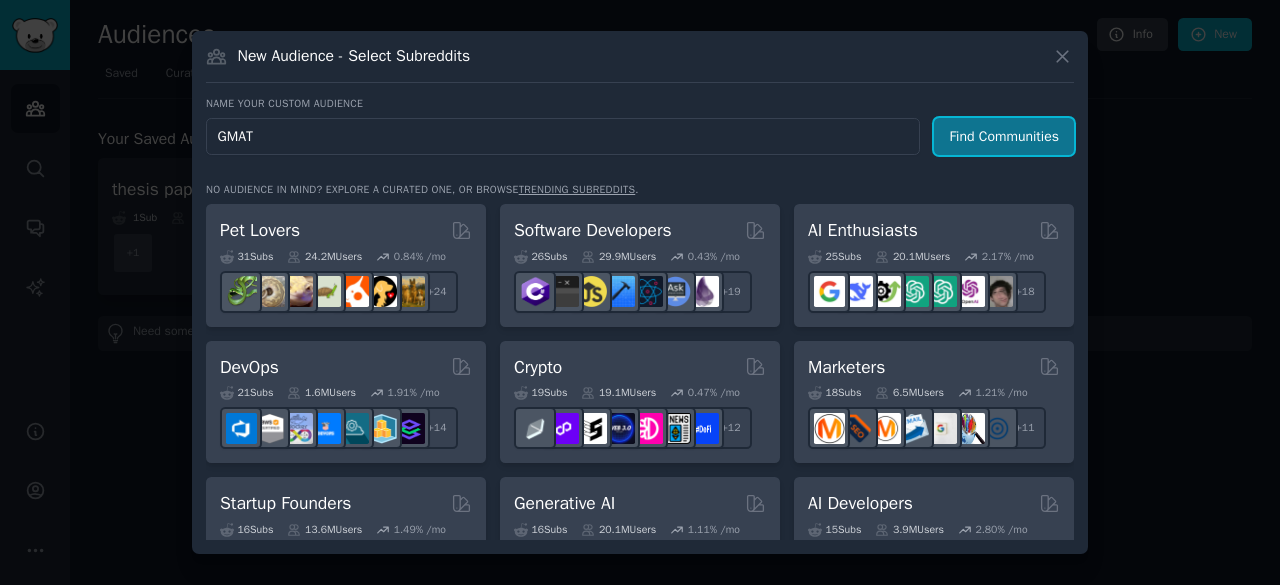 click on "Find Communities" at bounding box center (1004, 136) 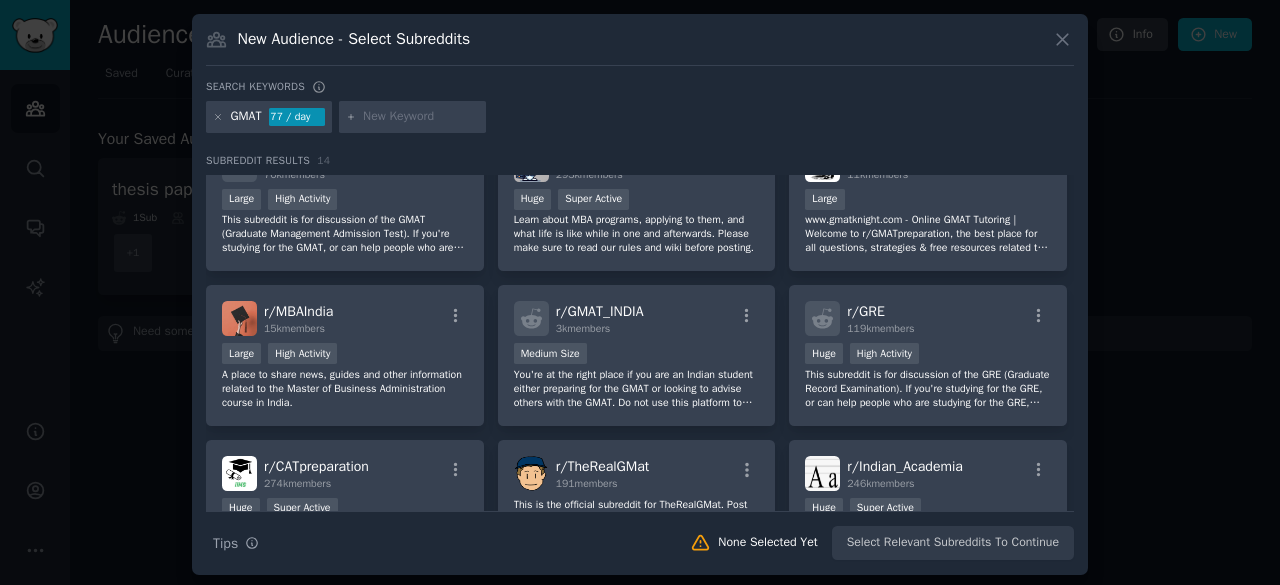 scroll, scrollTop: 0, scrollLeft: 0, axis: both 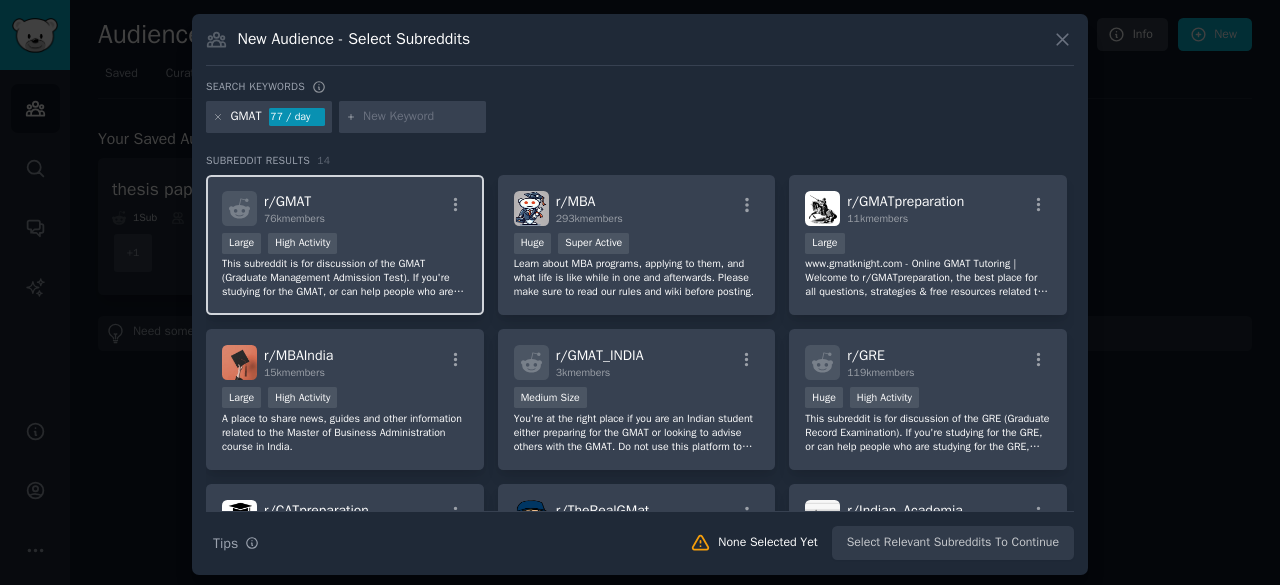 click on "This subreddit is for discussion of the GMAT (Graduate Management Admission Test). If you're studying for the GMAT, or can help people who are studying for the GMAT, you're in the right place!" at bounding box center (345, 278) 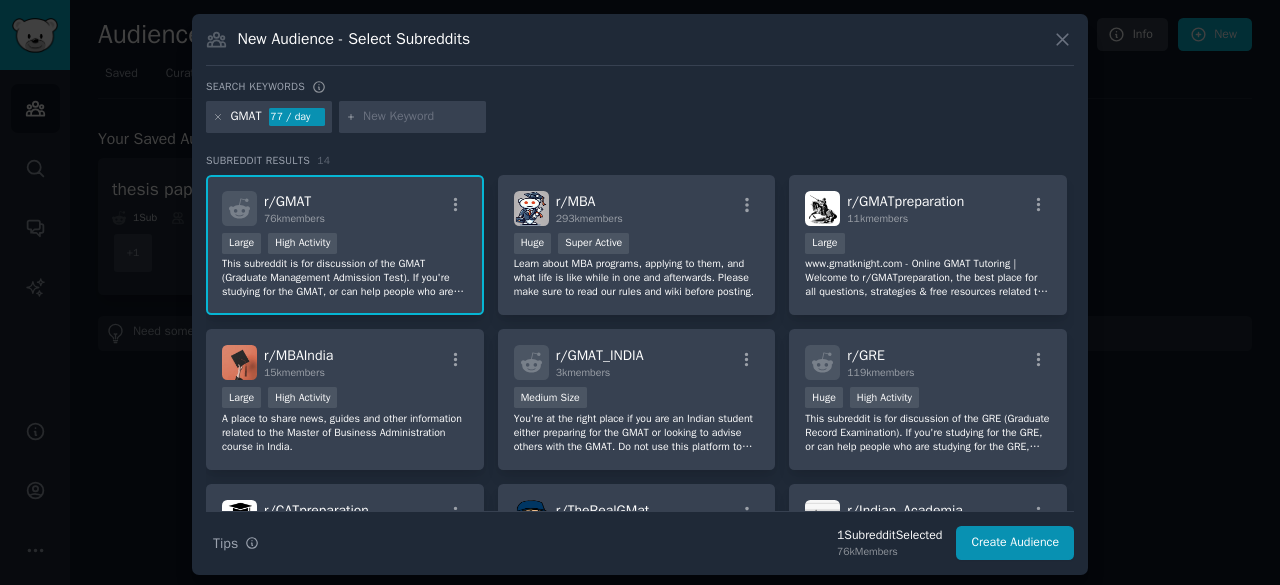 click on "r/ GMAT 76k members" at bounding box center (294, 208) 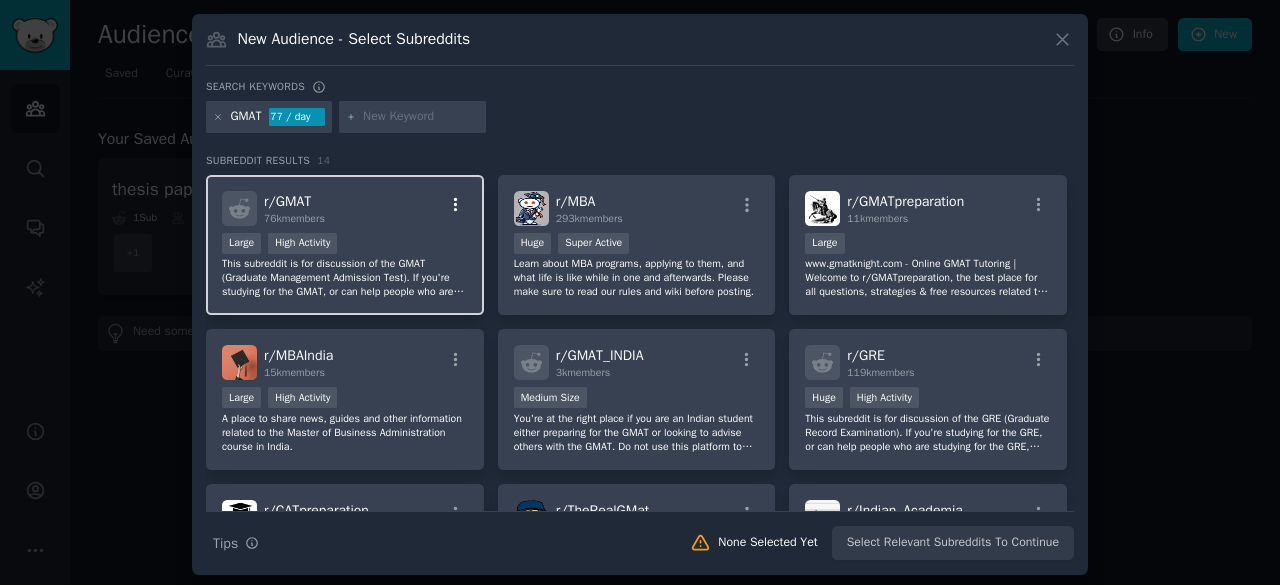 click 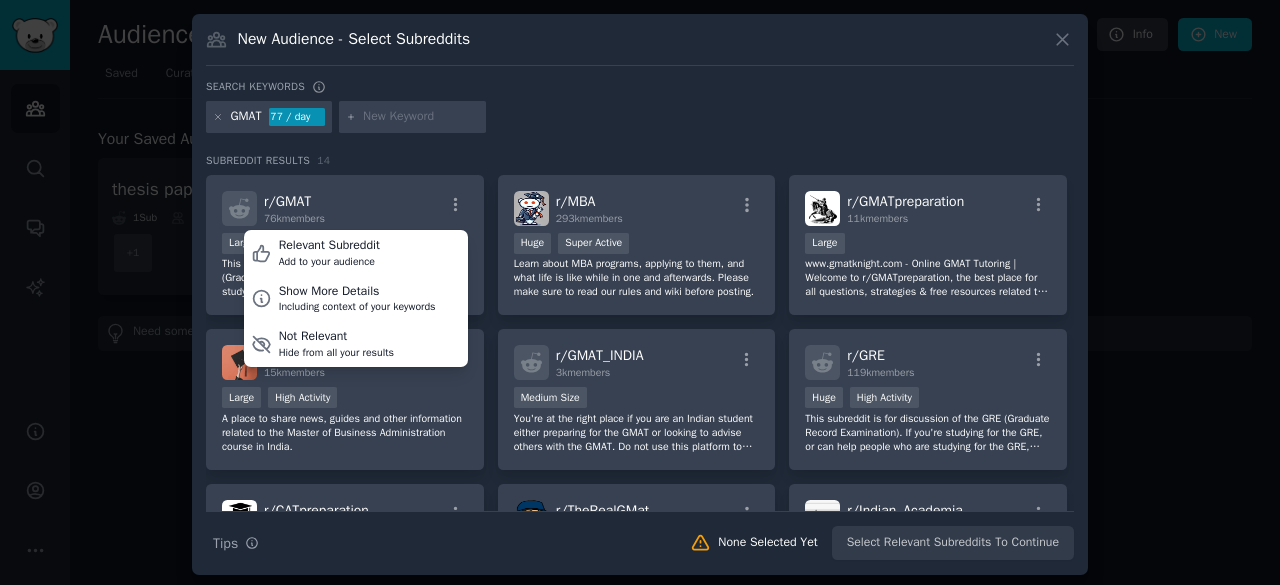 click on "Search keywords" at bounding box center (640, 90) 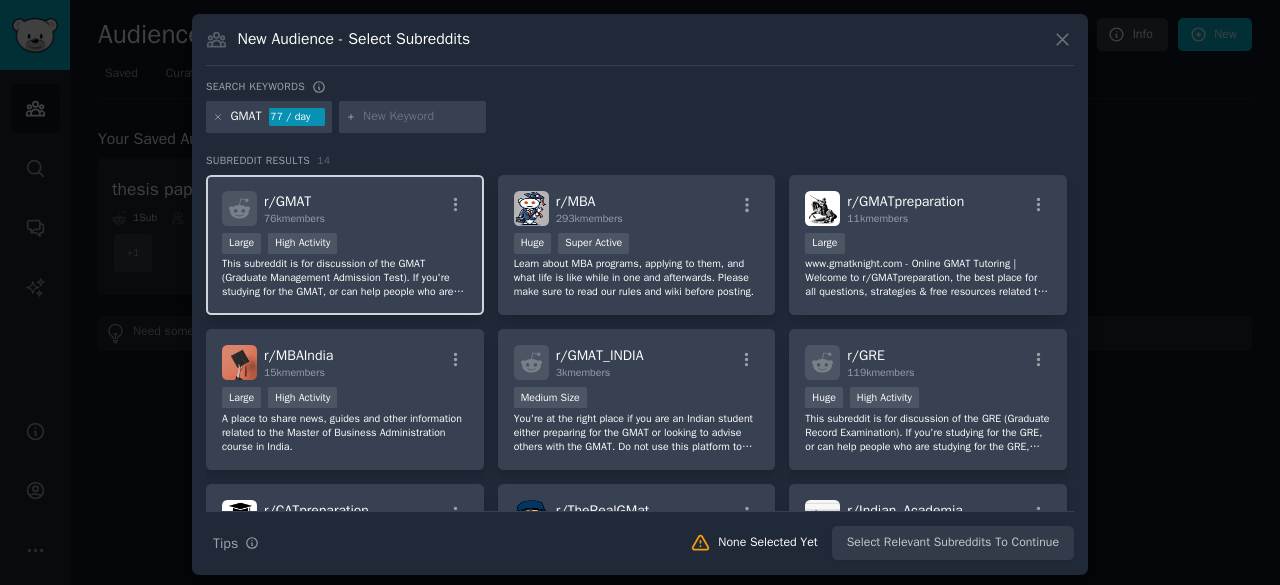 click on "This subreddit is for discussion of the GMAT (Graduate Management Admission Test). If you're studying for the GMAT, or can help people who are studying for the GMAT, you're in the right place!" at bounding box center (345, 278) 